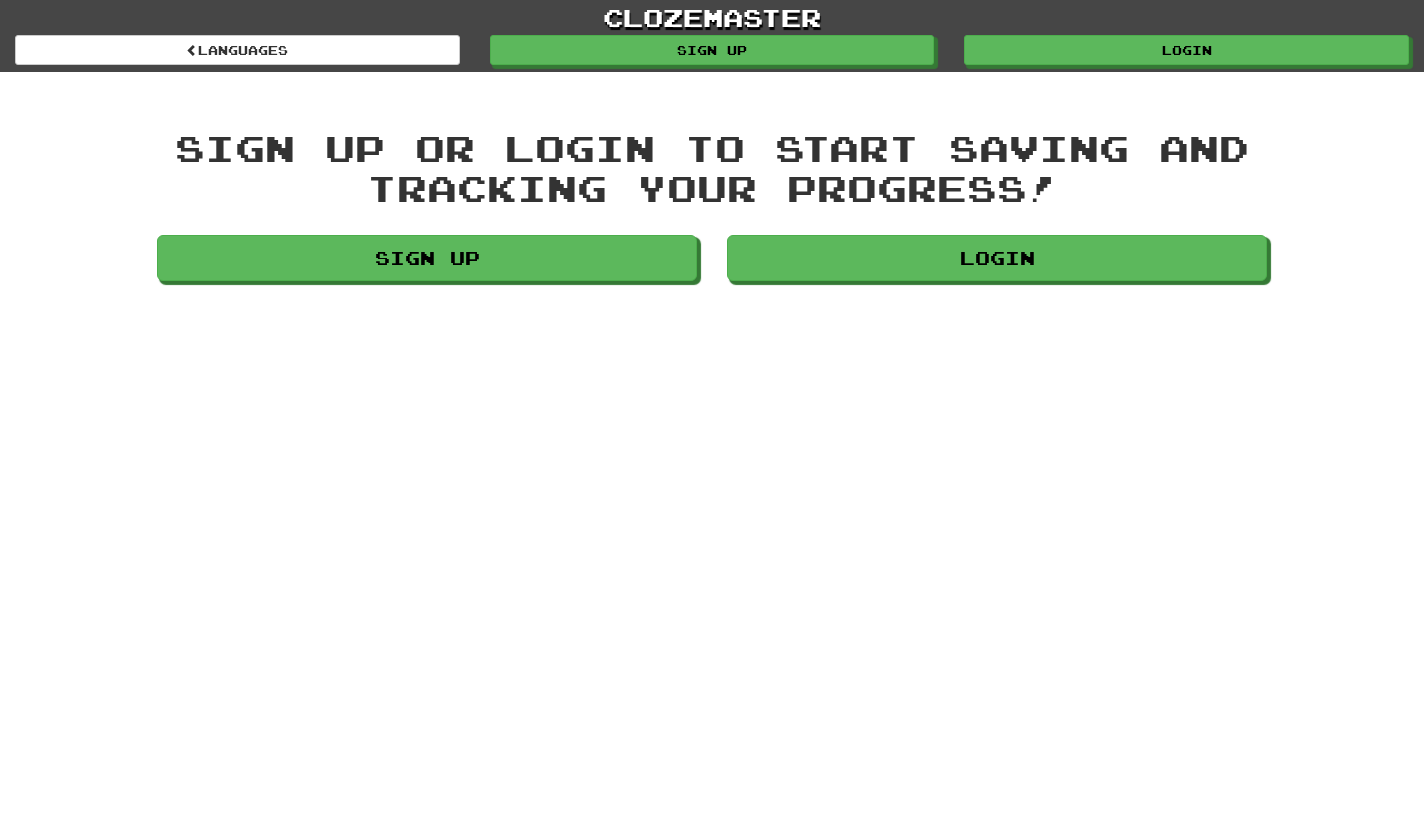 scroll, scrollTop: 0, scrollLeft: 0, axis: both 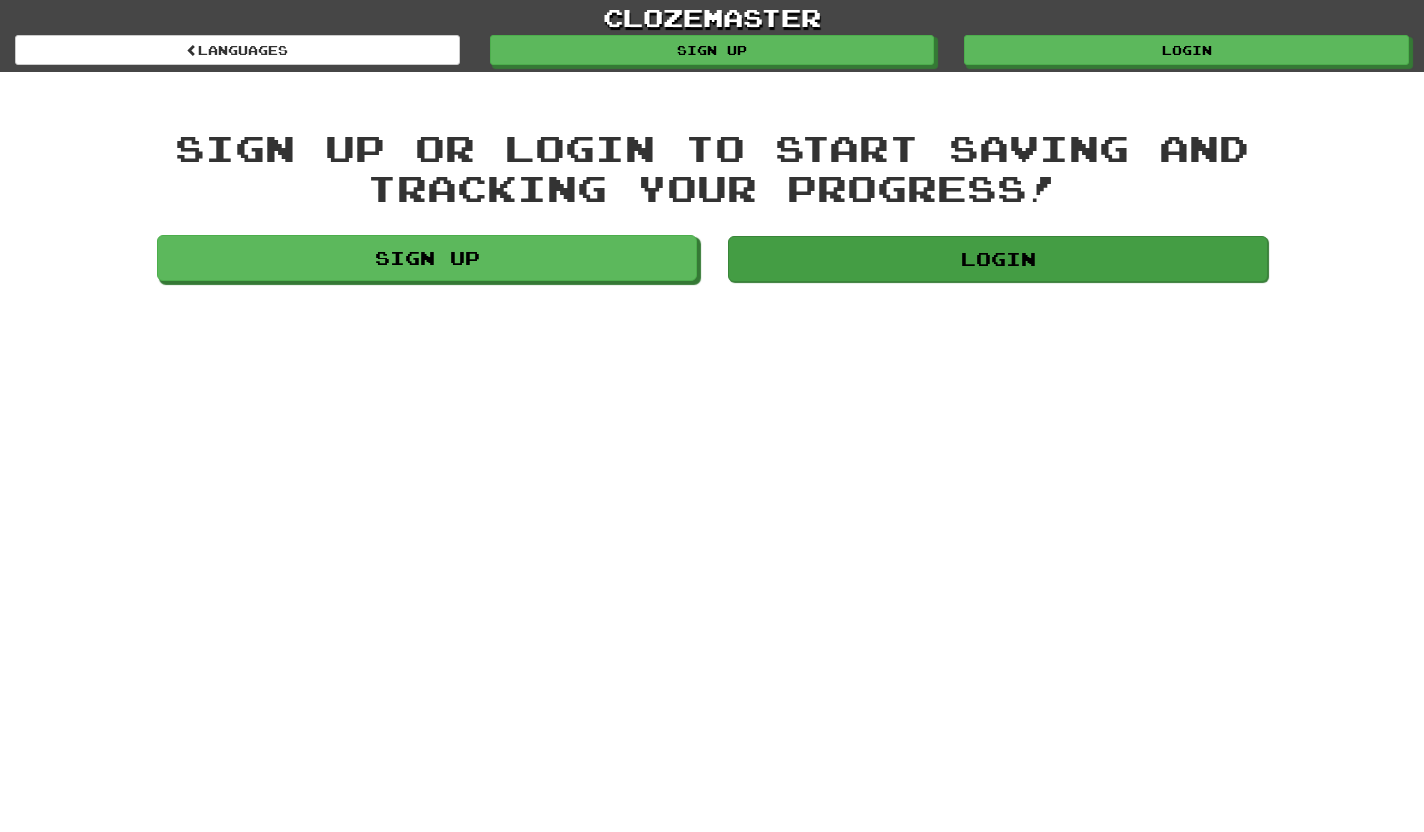 click on "Login" at bounding box center (998, 259) 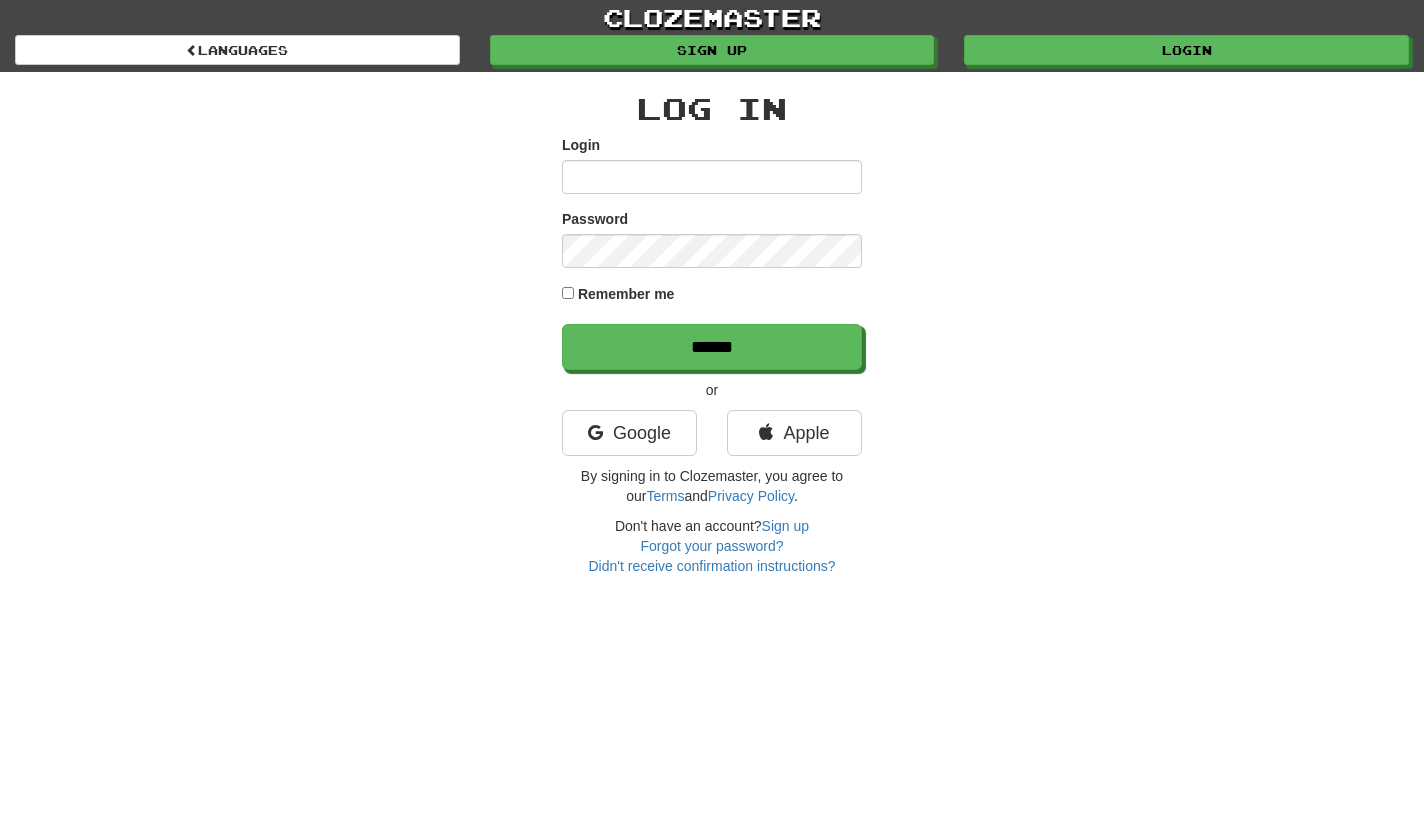 scroll, scrollTop: 0, scrollLeft: 0, axis: both 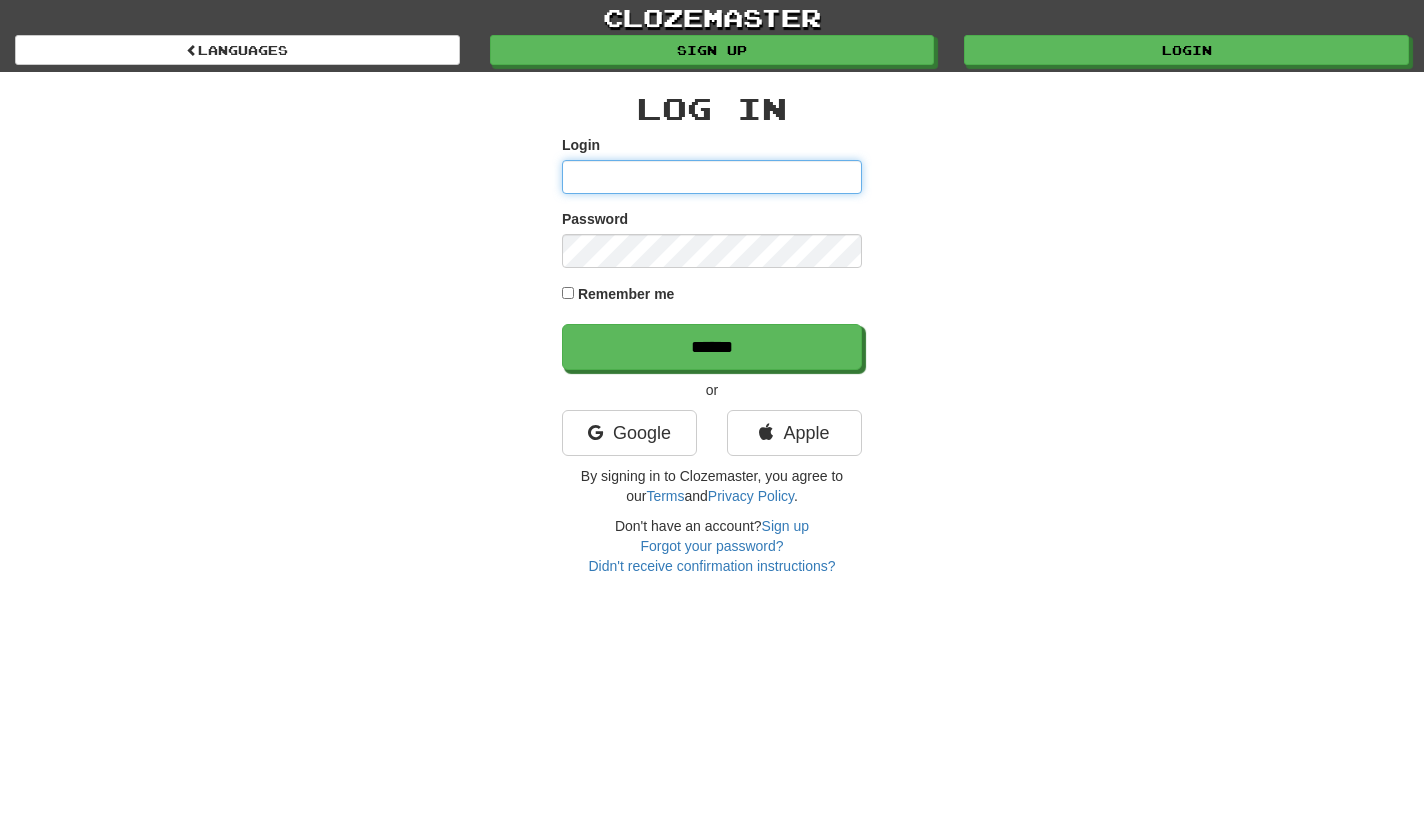 type on "***" 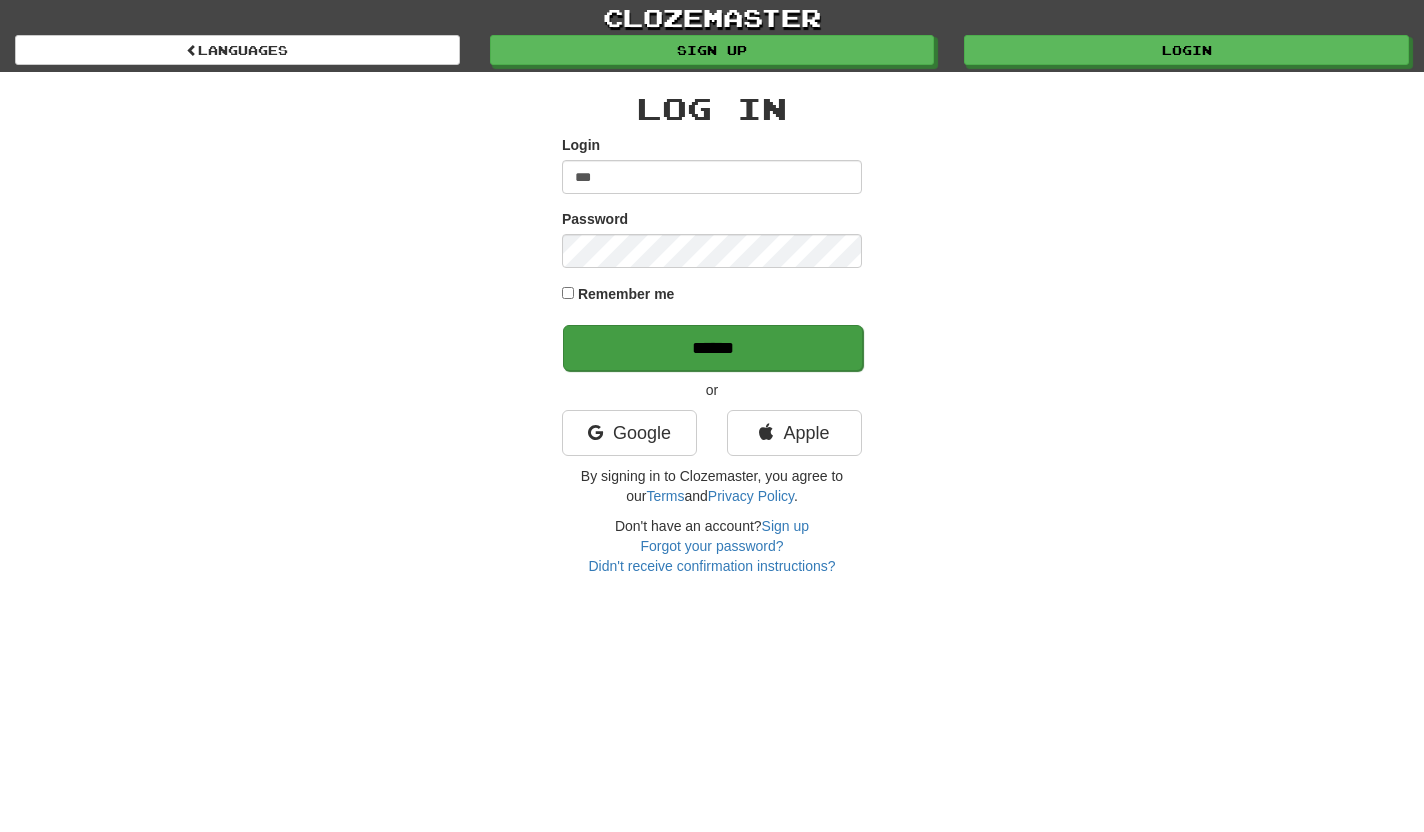 click on "******" at bounding box center [713, 348] 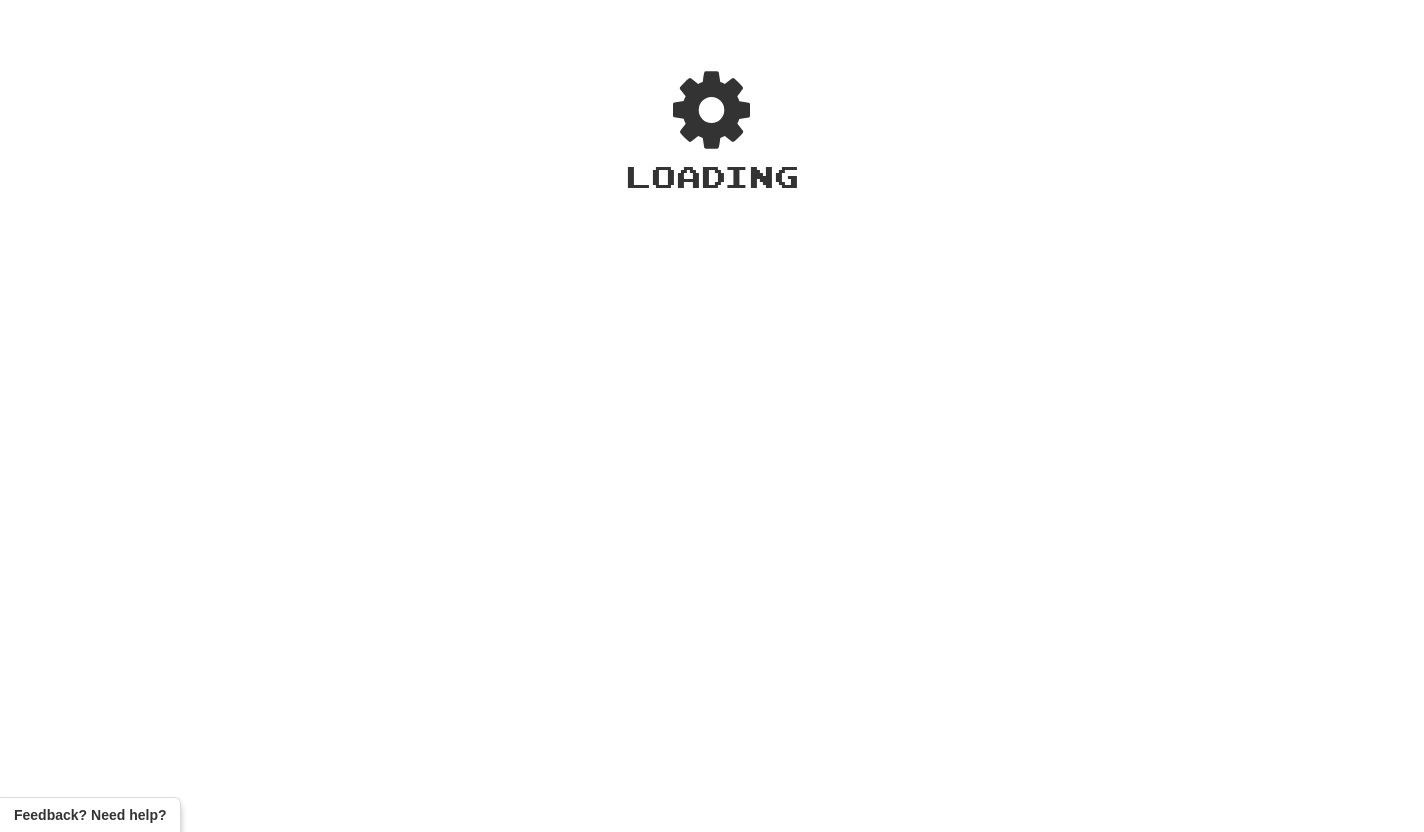 scroll, scrollTop: 0, scrollLeft: 0, axis: both 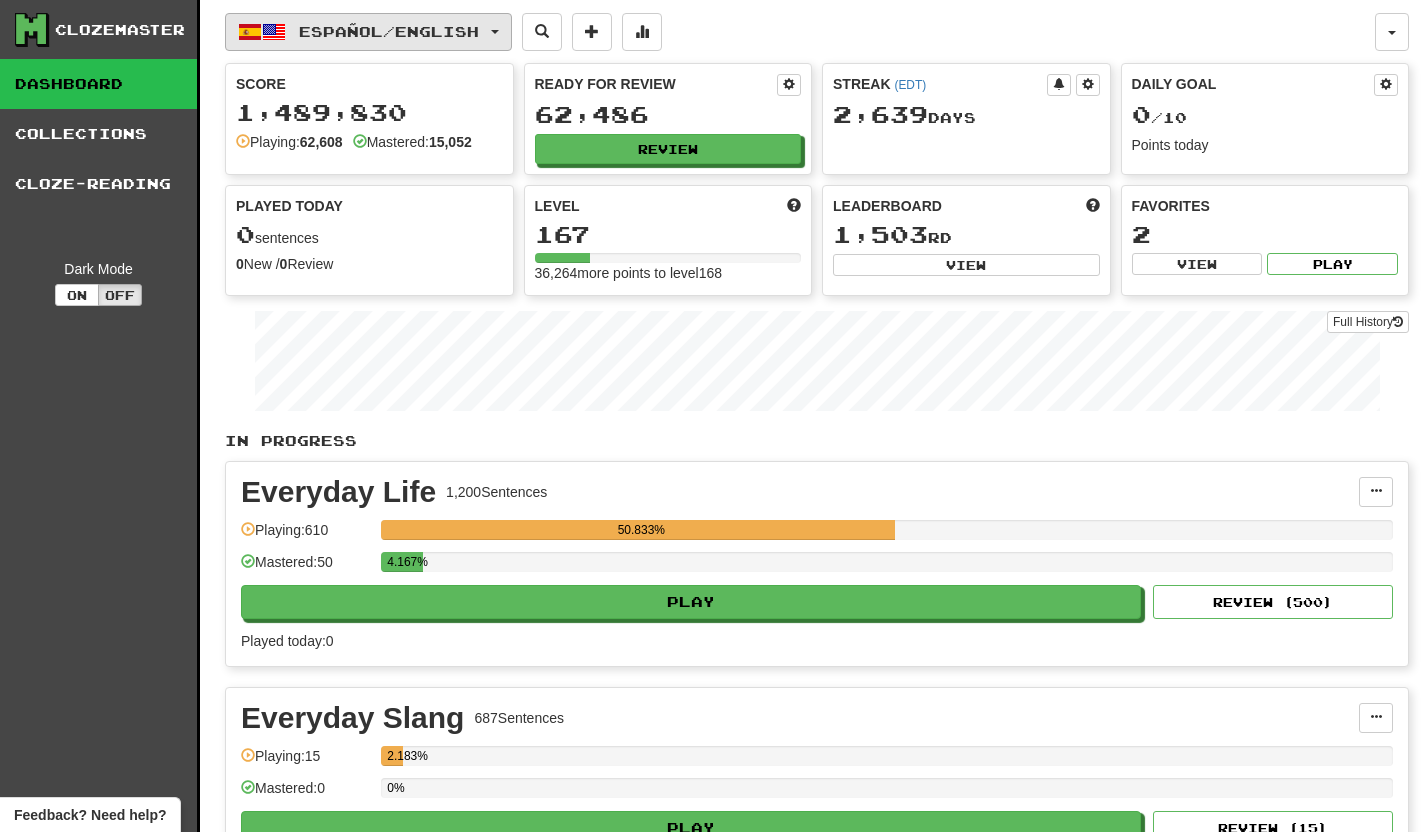 click on "Español  /  English" at bounding box center (368, 32) 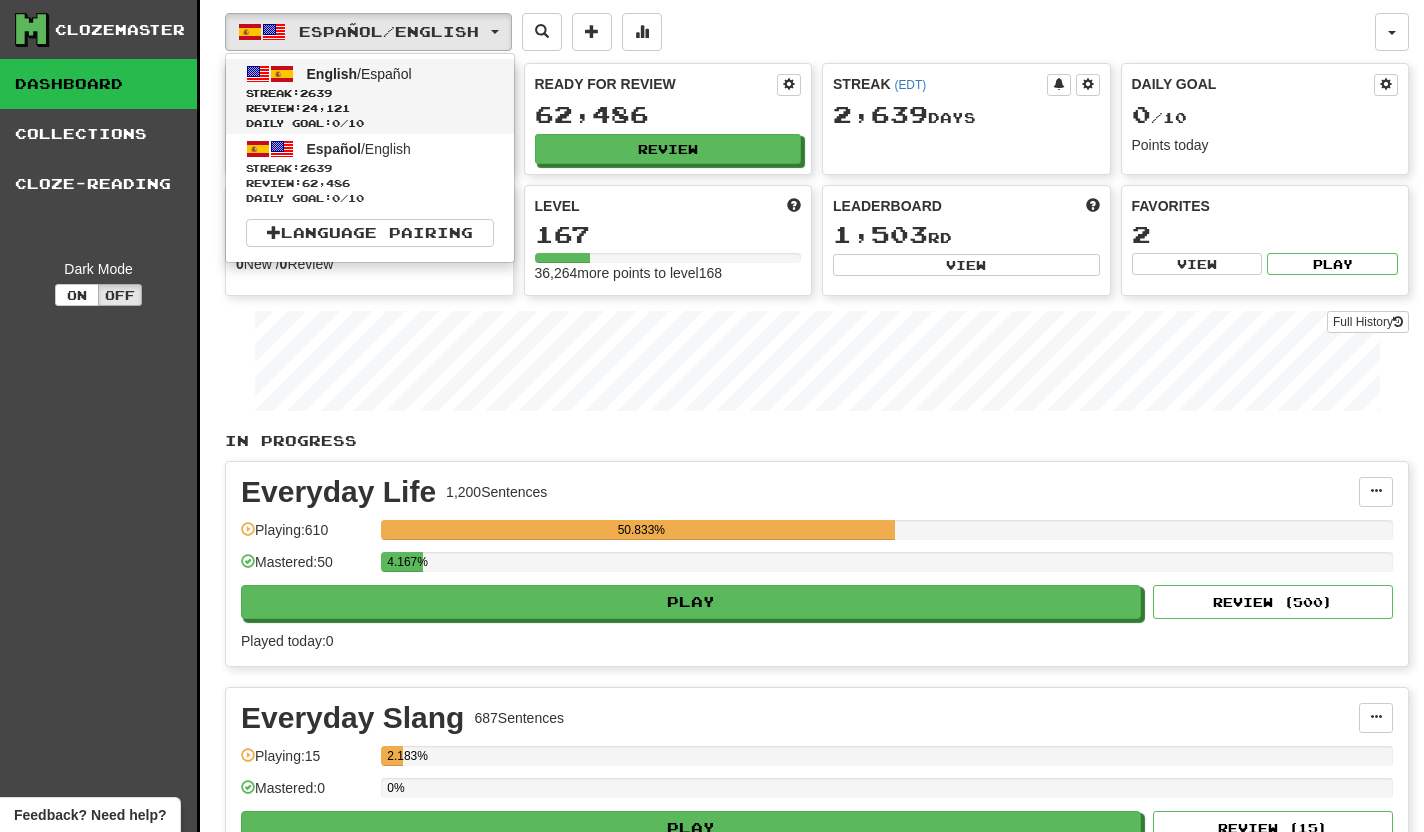 click on "English  /  Español" at bounding box center (359, 74) 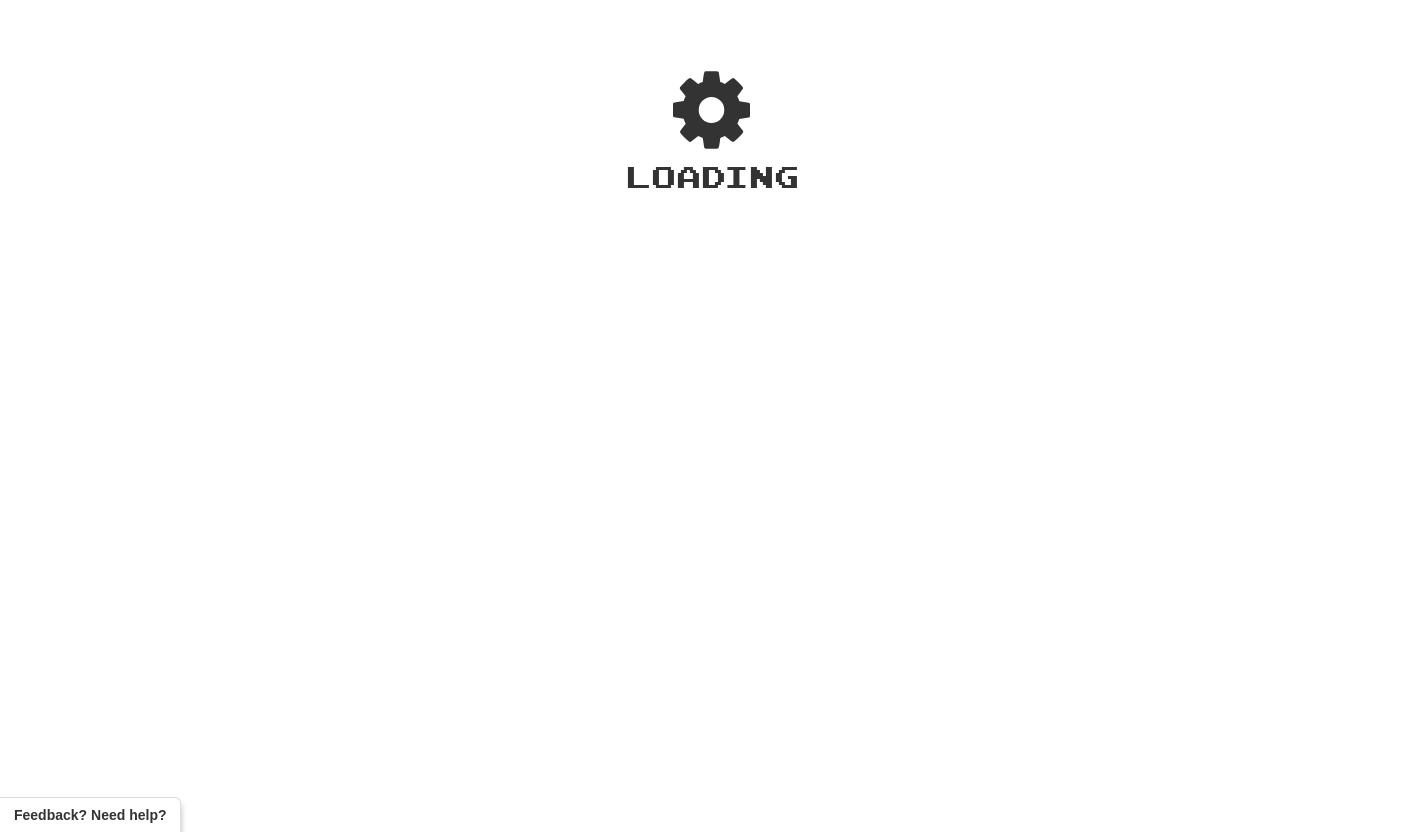 scroll, scrollTop: 0, scrollLeft: 0, axis: both 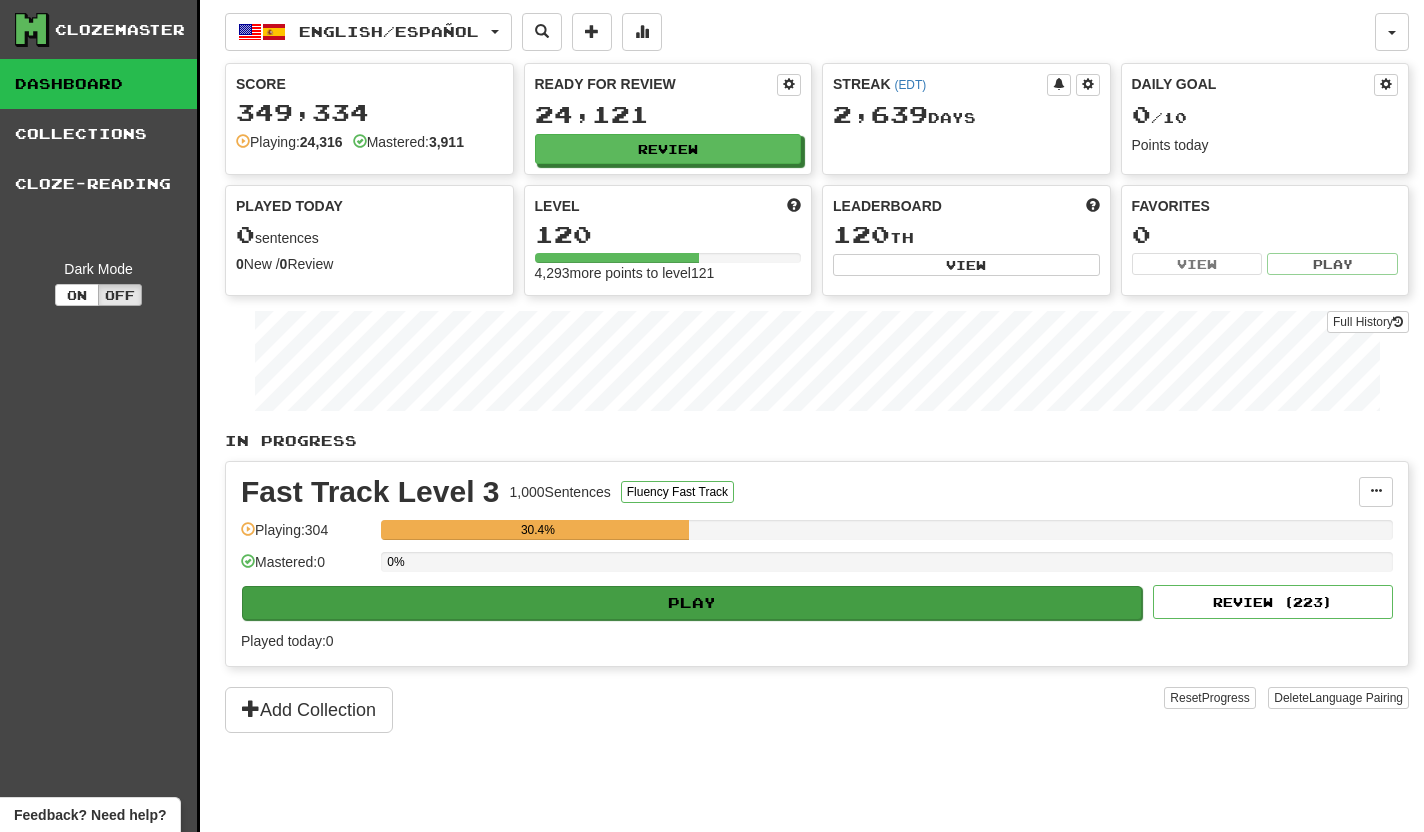 click on "Play" at bounding box center [692, 603] 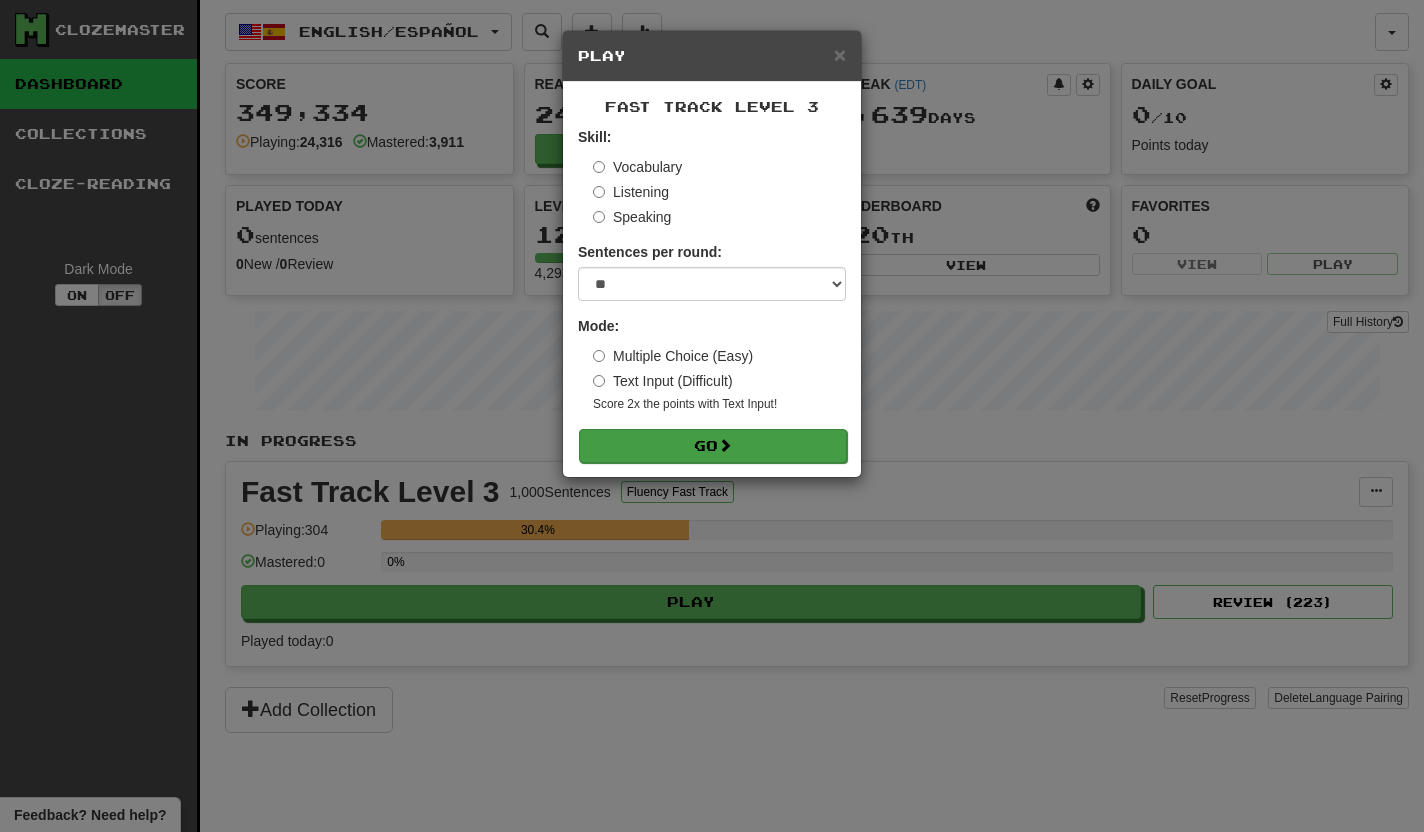 click at bounding box center [725, 445] 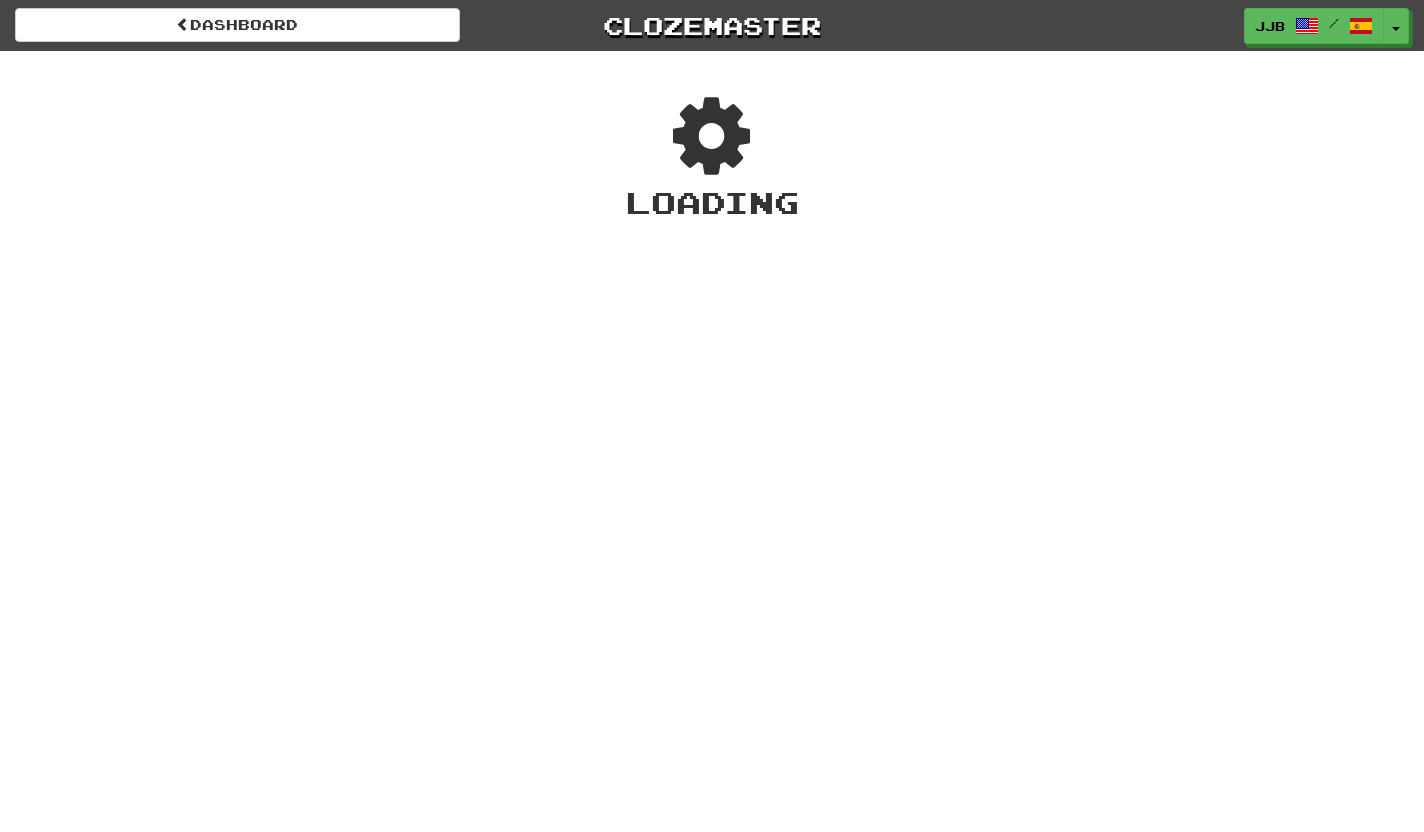 scroll, scrollTop: 0, scrollLeft: 0, axis: both 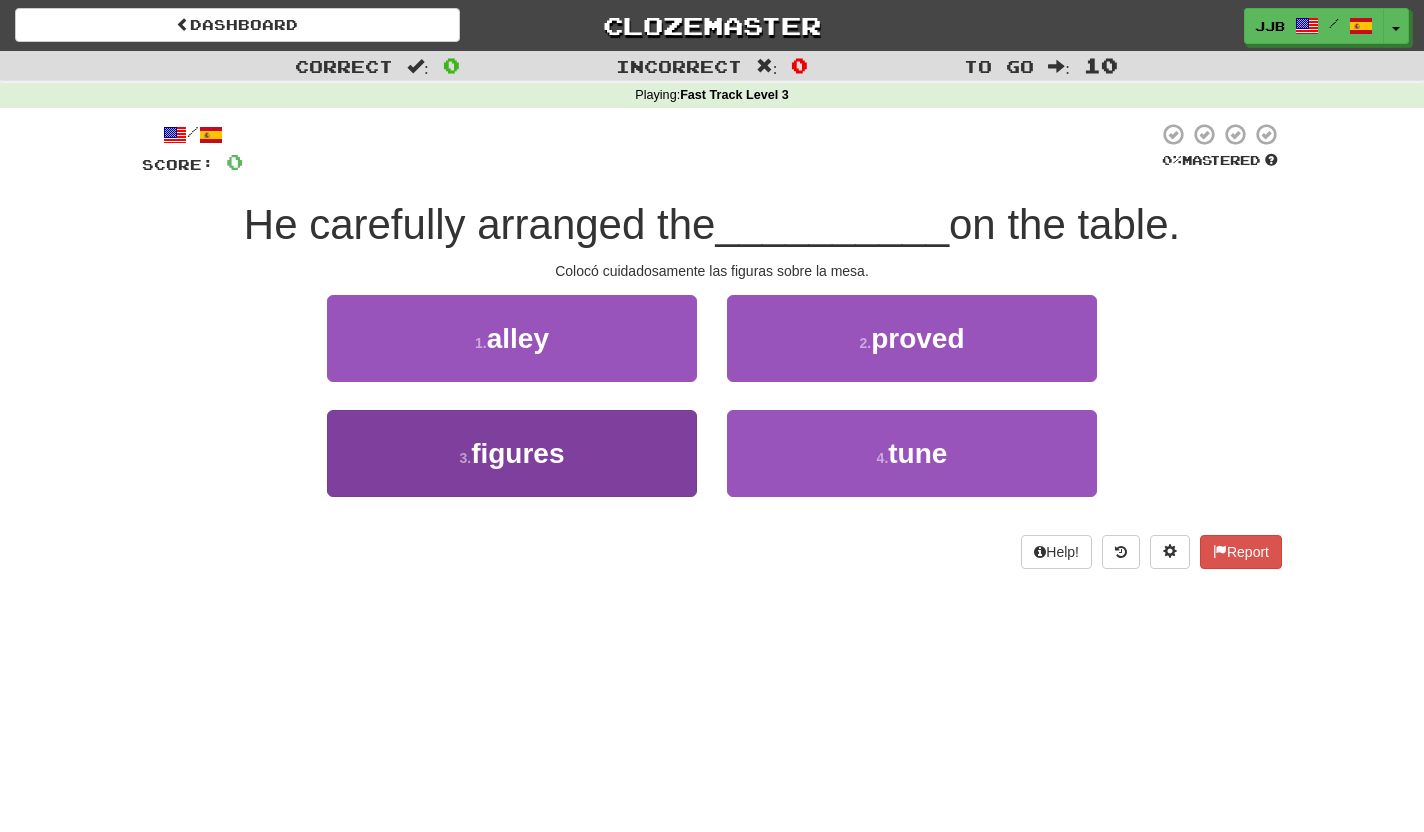 click on "3 .  figures" at bounding box center (512, 453) 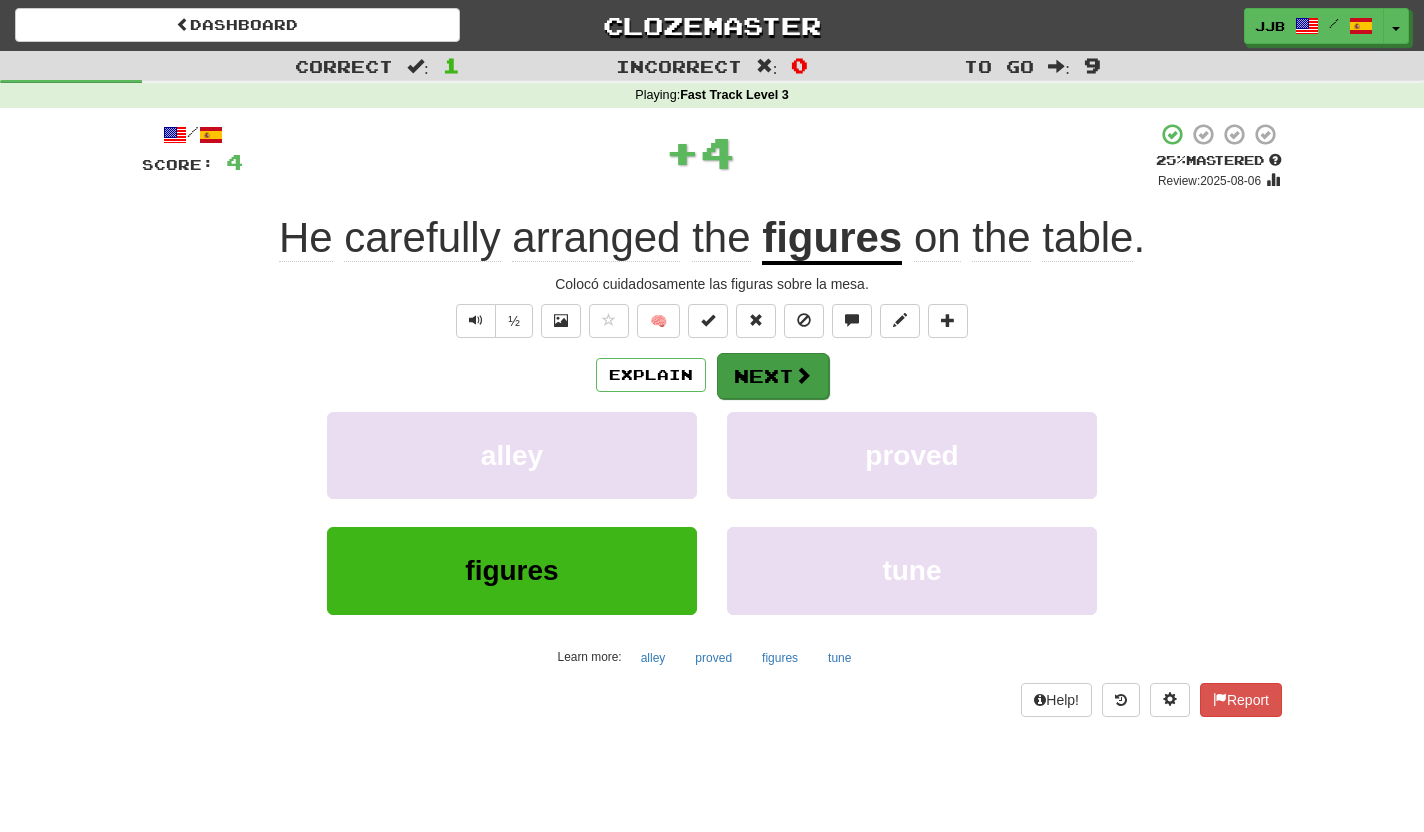 click on "Next" at bounding box center [773, 376] 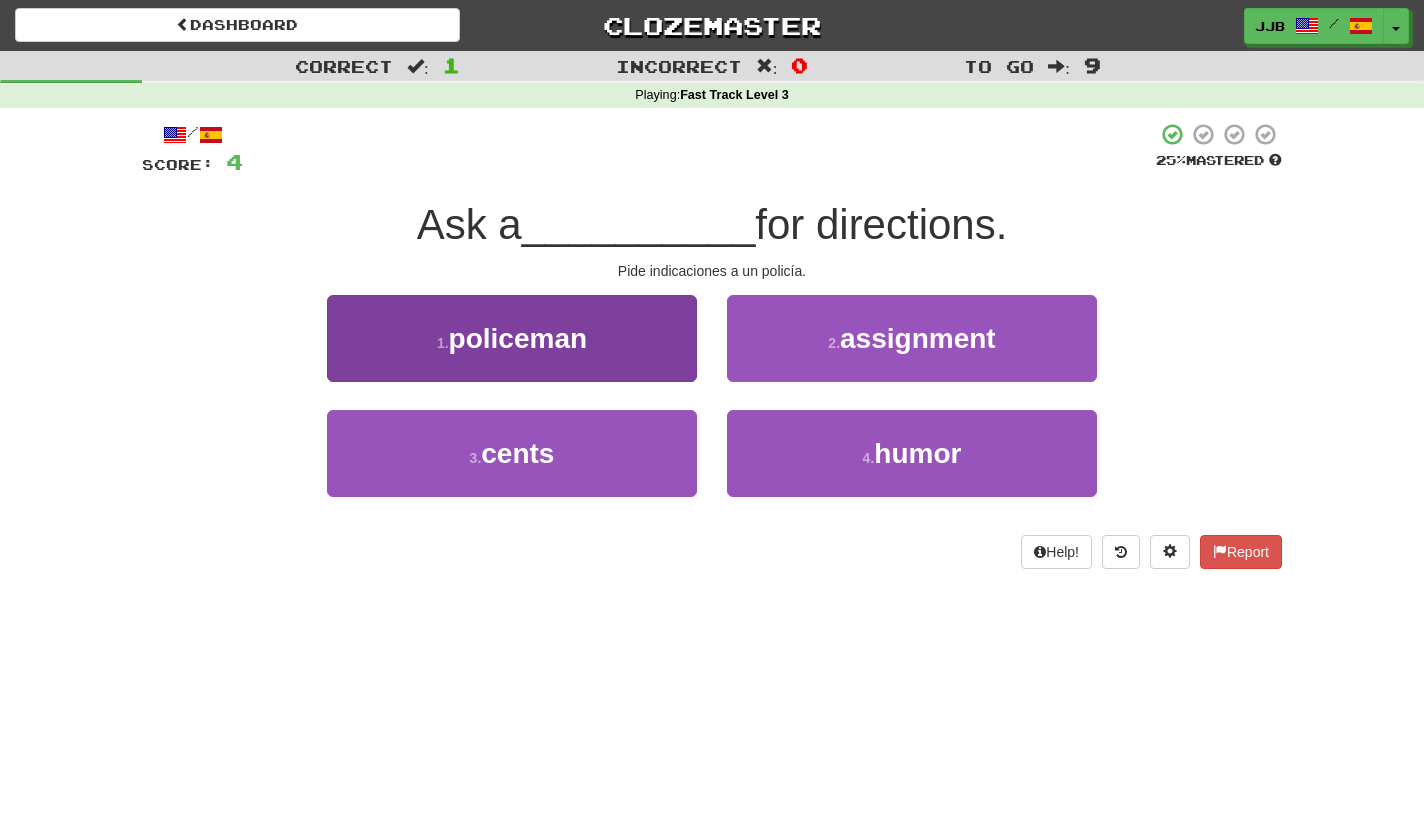 click on "1 .  policeman" at bounding box center [512, 338] 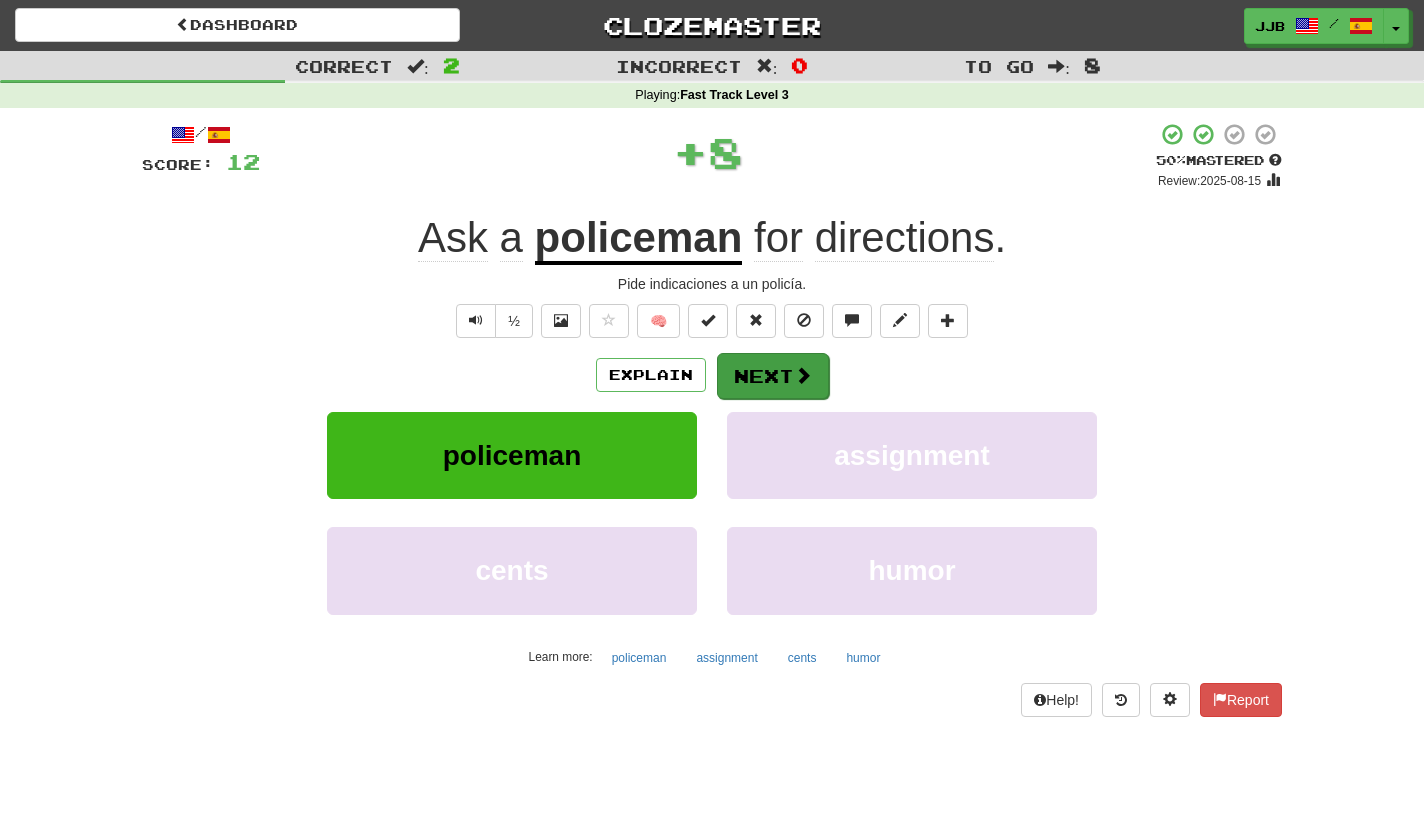 click on "Next" at bounding box center [773, 376] 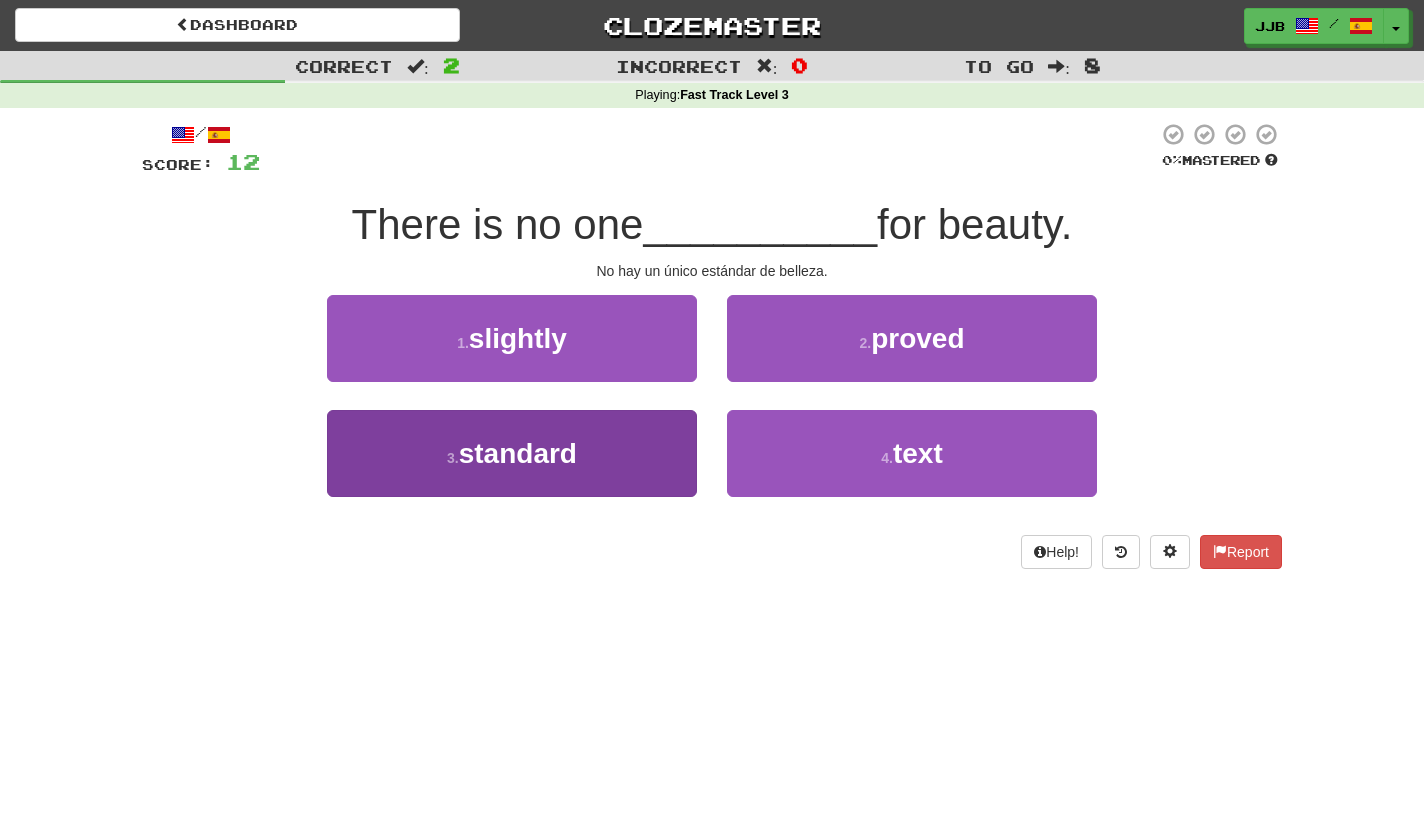 click on "3 .  standard" at bounding box center [512, 453] 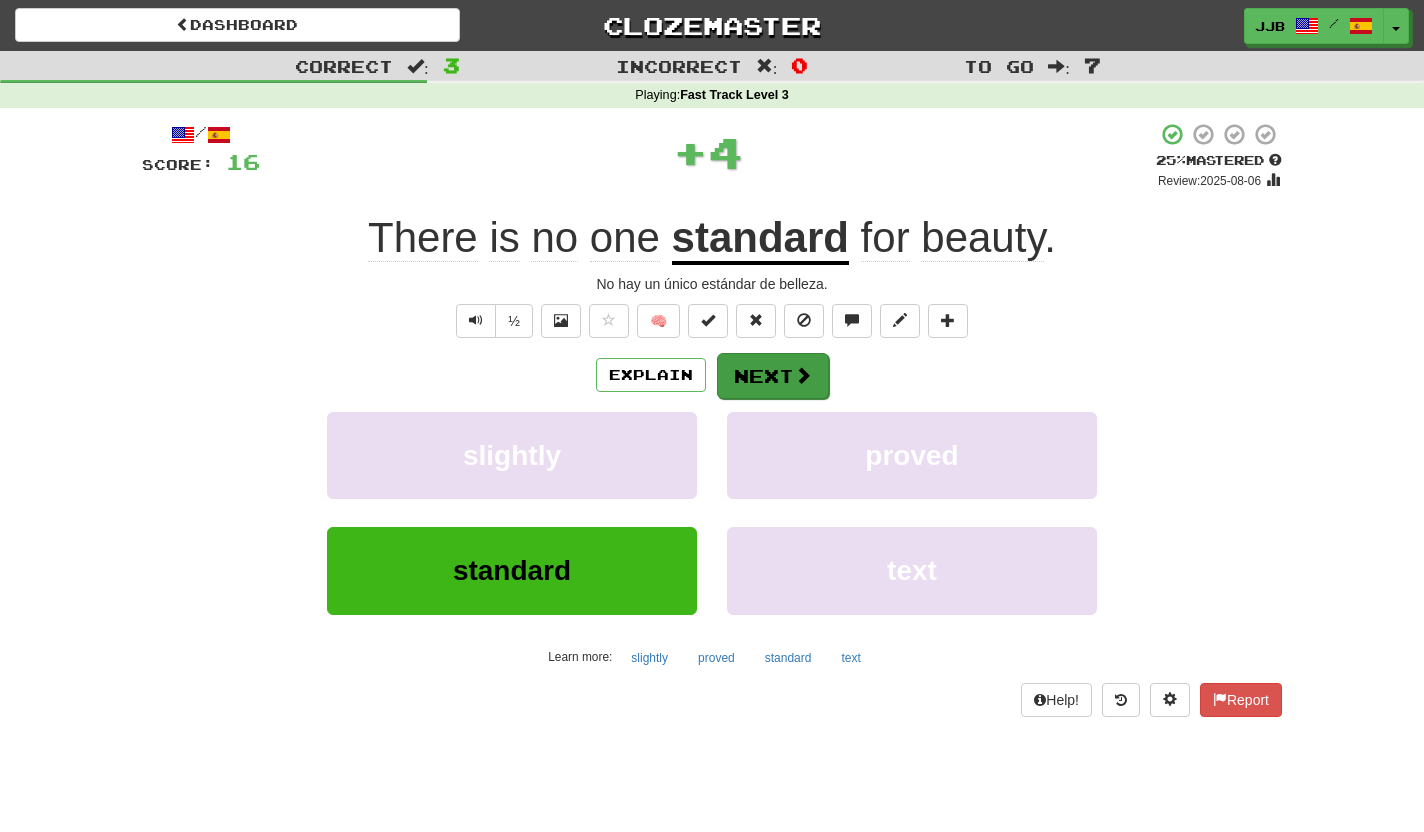 click on "Next" at bounding box center [773, 376] 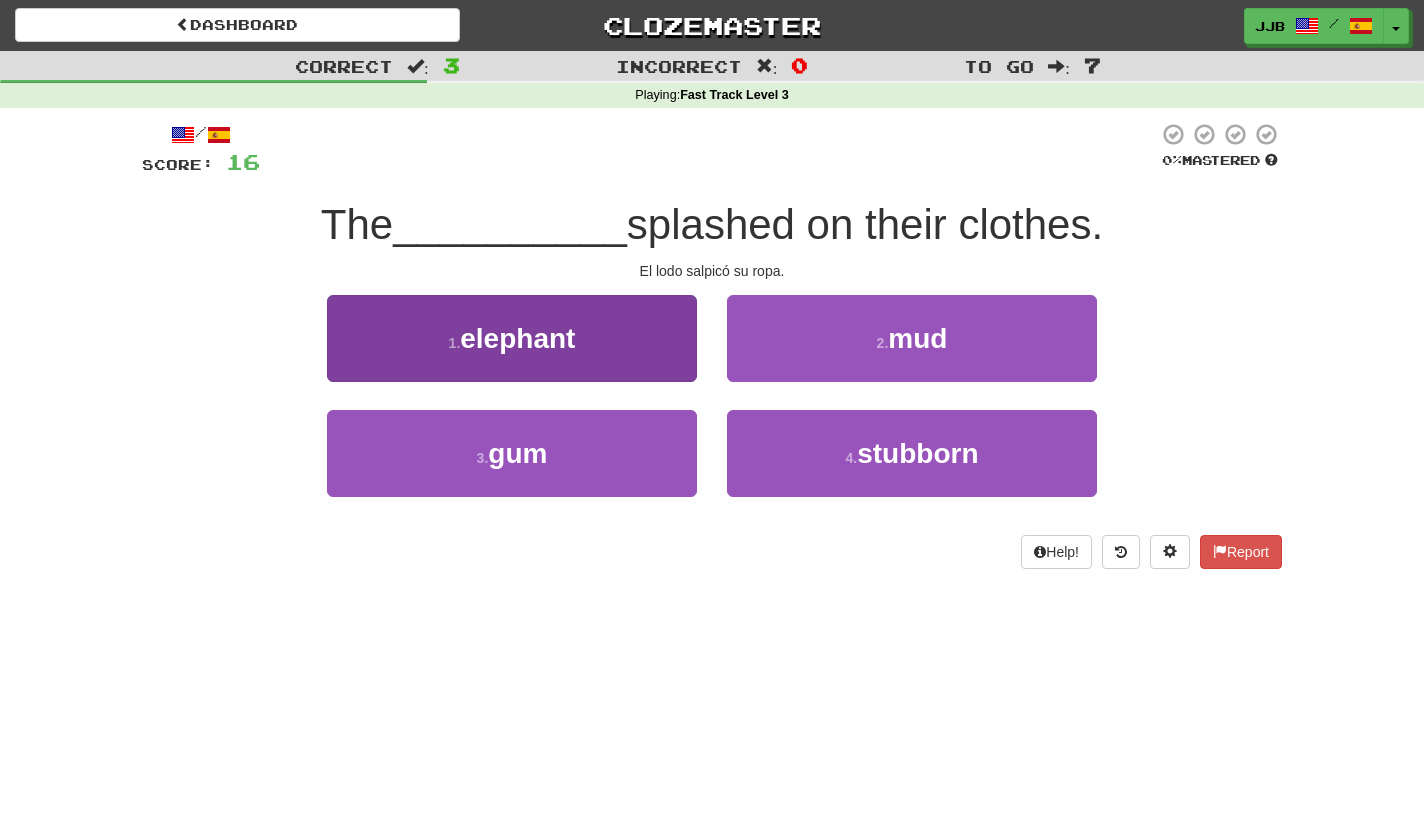 click on "1 .  elephant" at bounding box center [512, 338] 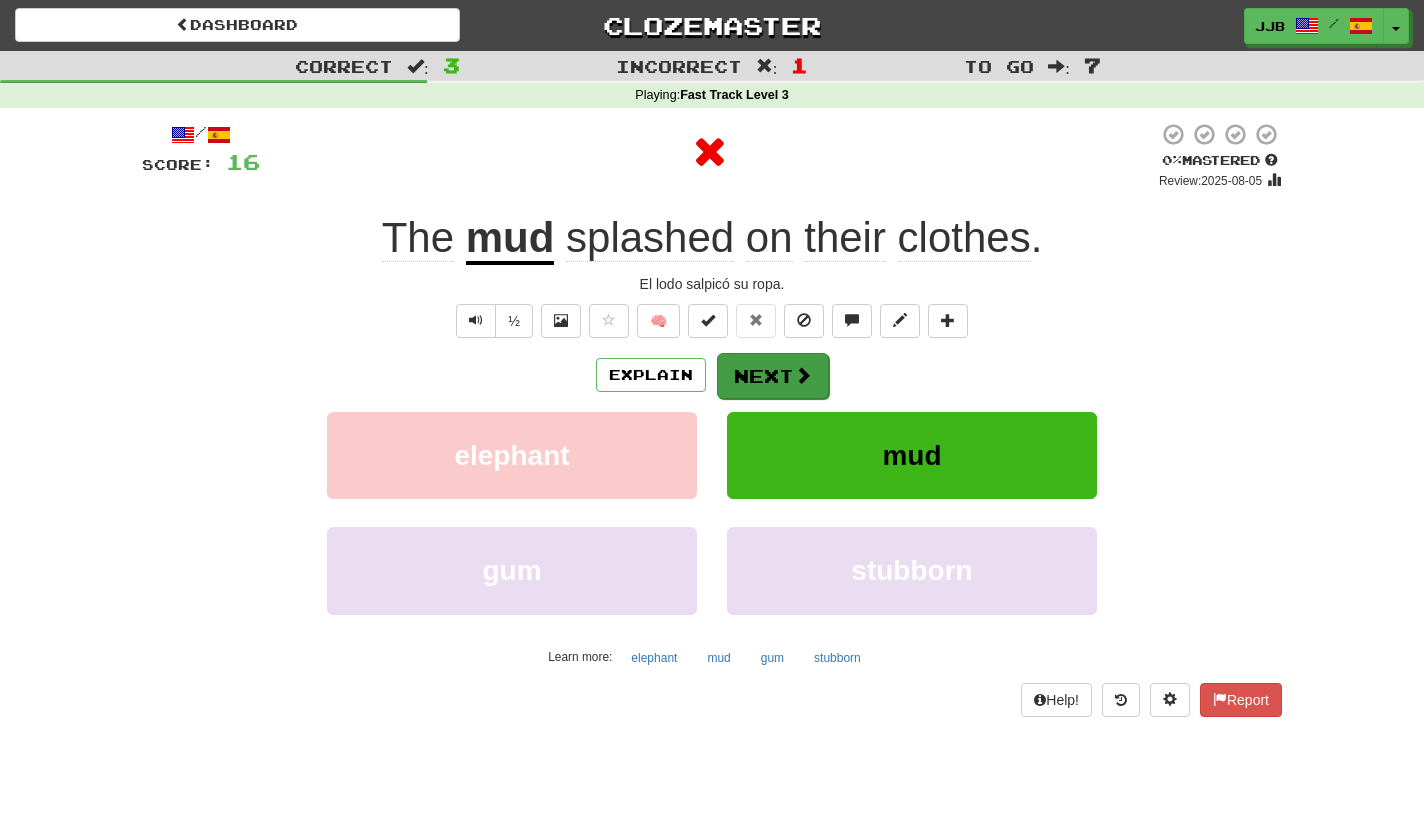 click on "Next" at bounding box center (773, 376) 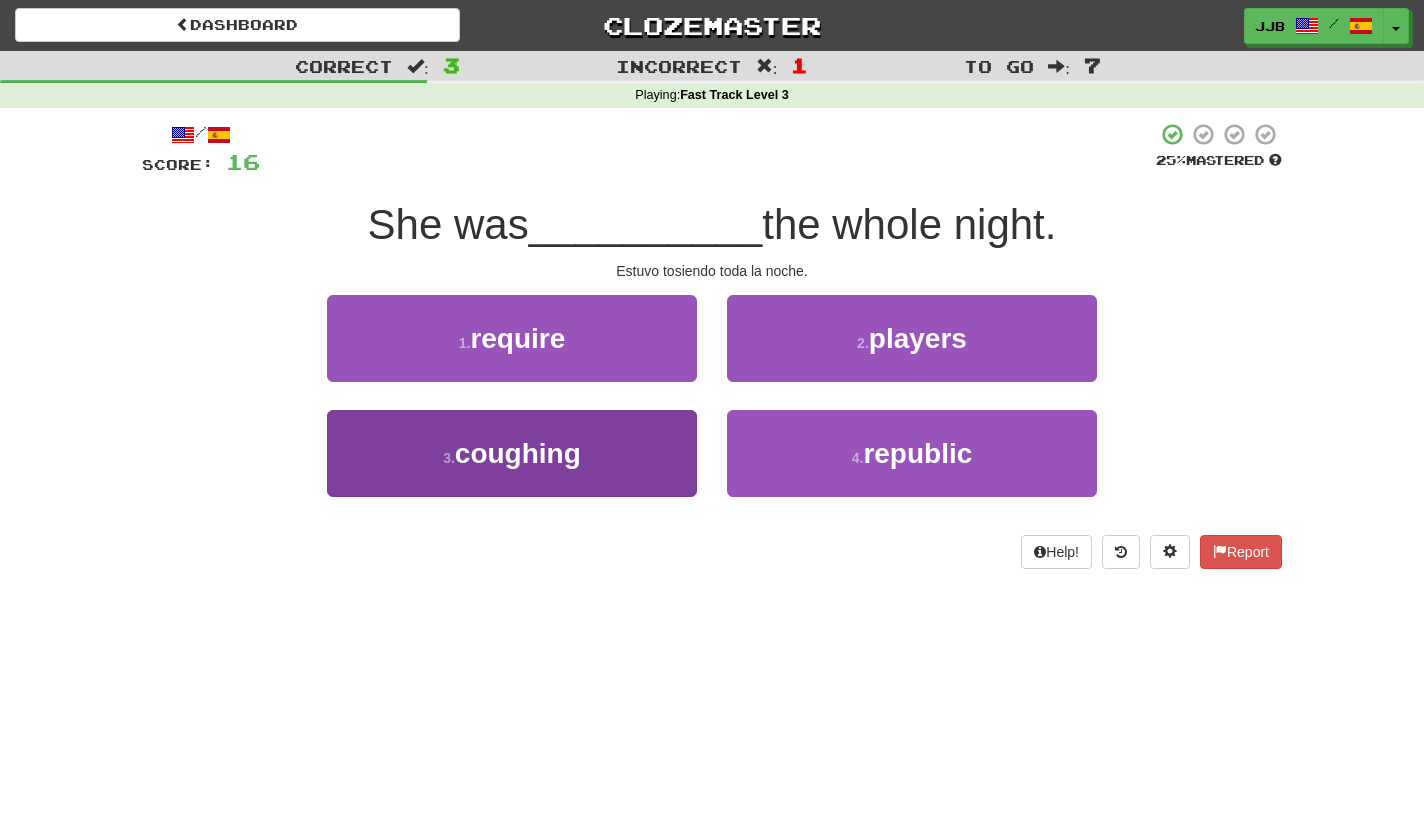 click on "3 .  coughing" at bounding box center (512, 453) 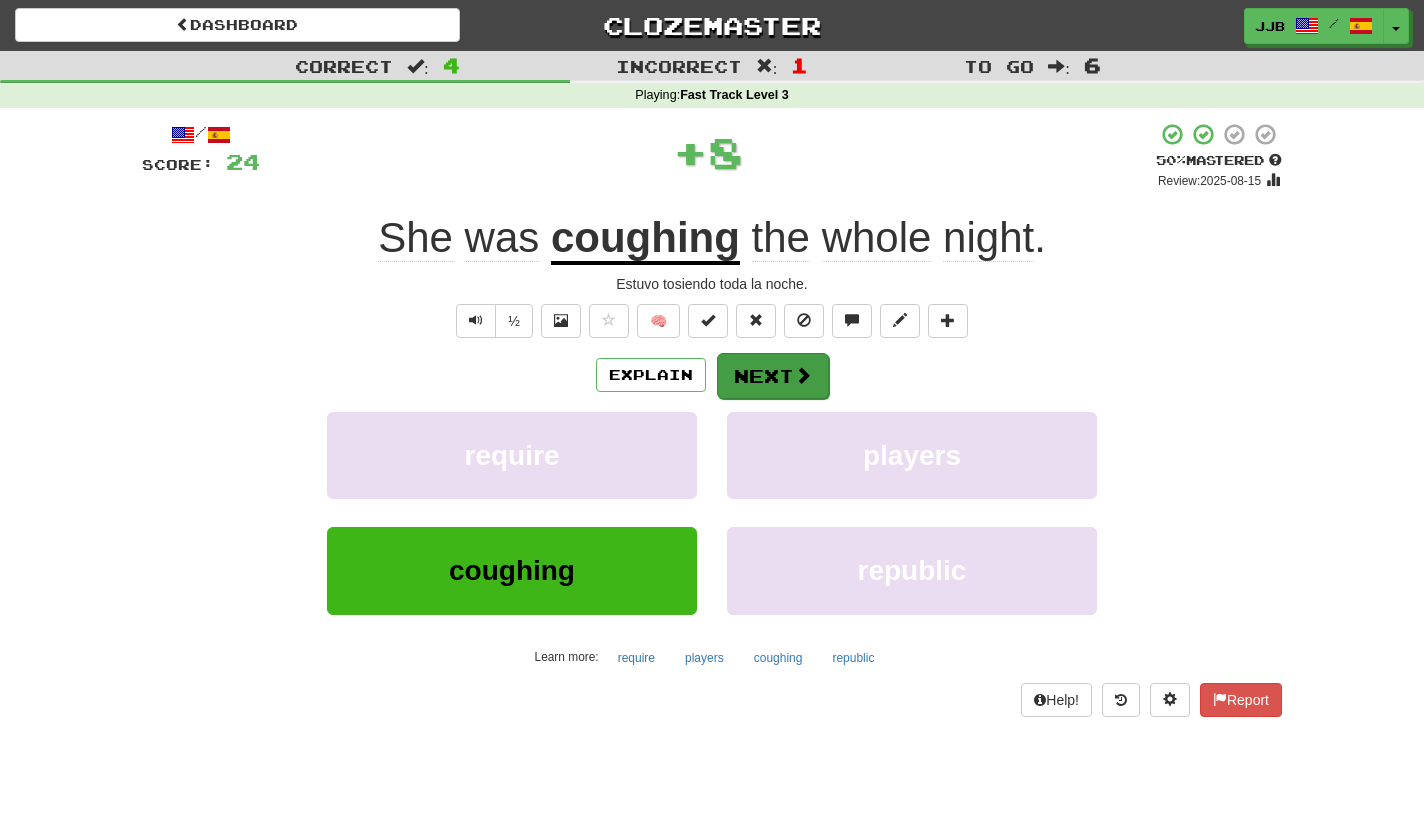 click on "Next" at bounding box center [773, 376] 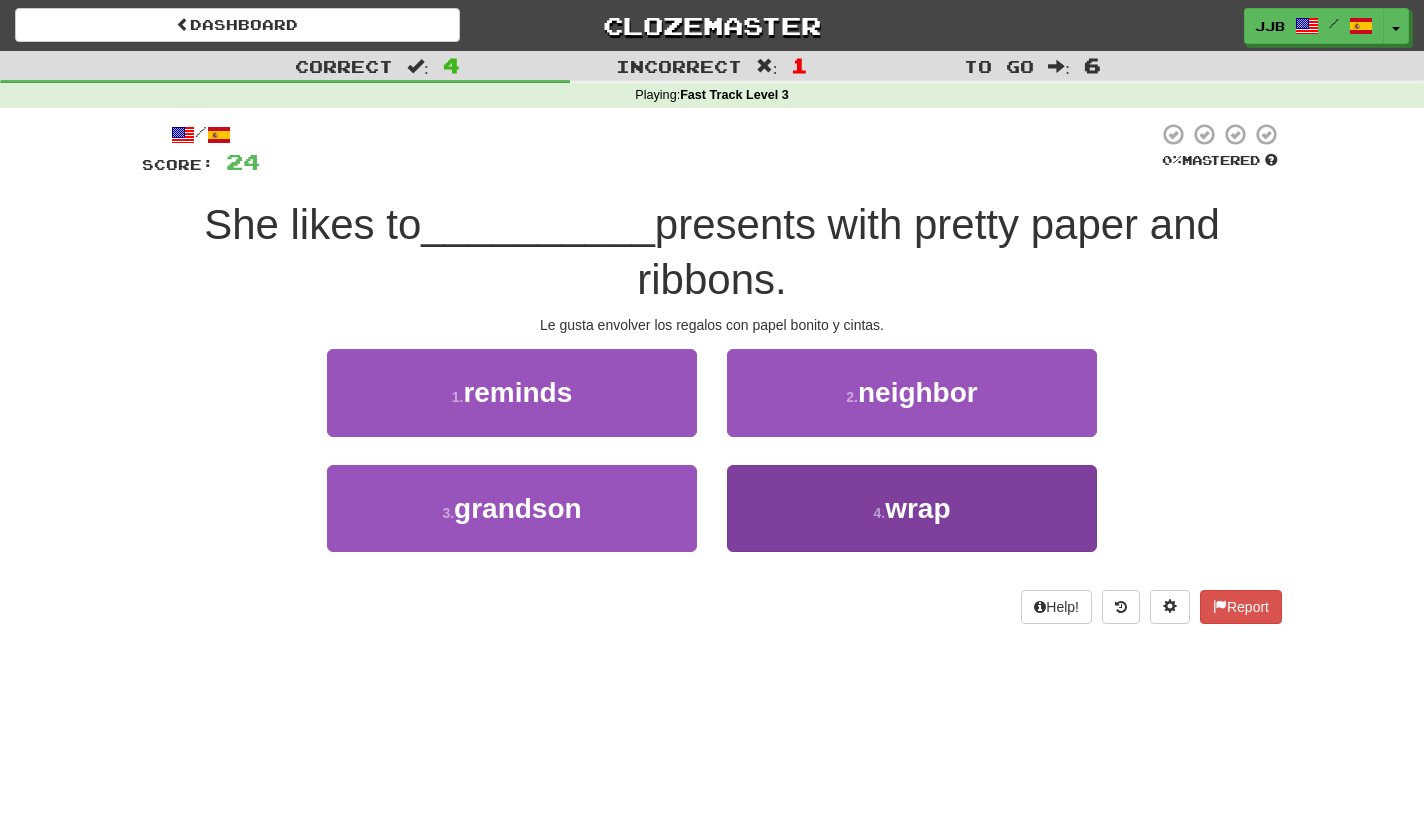 click on "4 .  wrap" at bounding box center [912, 508] 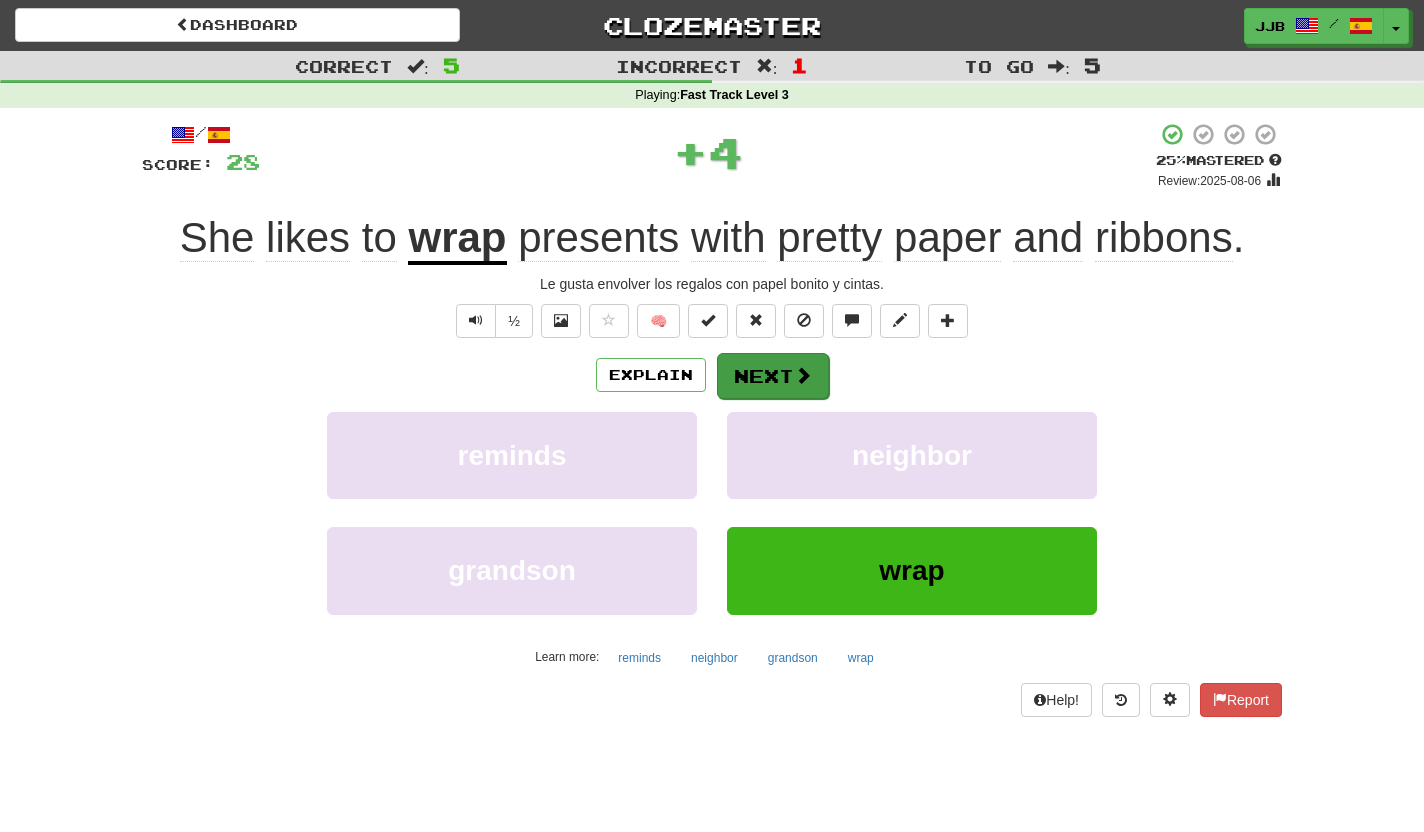 click on "Next" at bounding box center [773, 376] 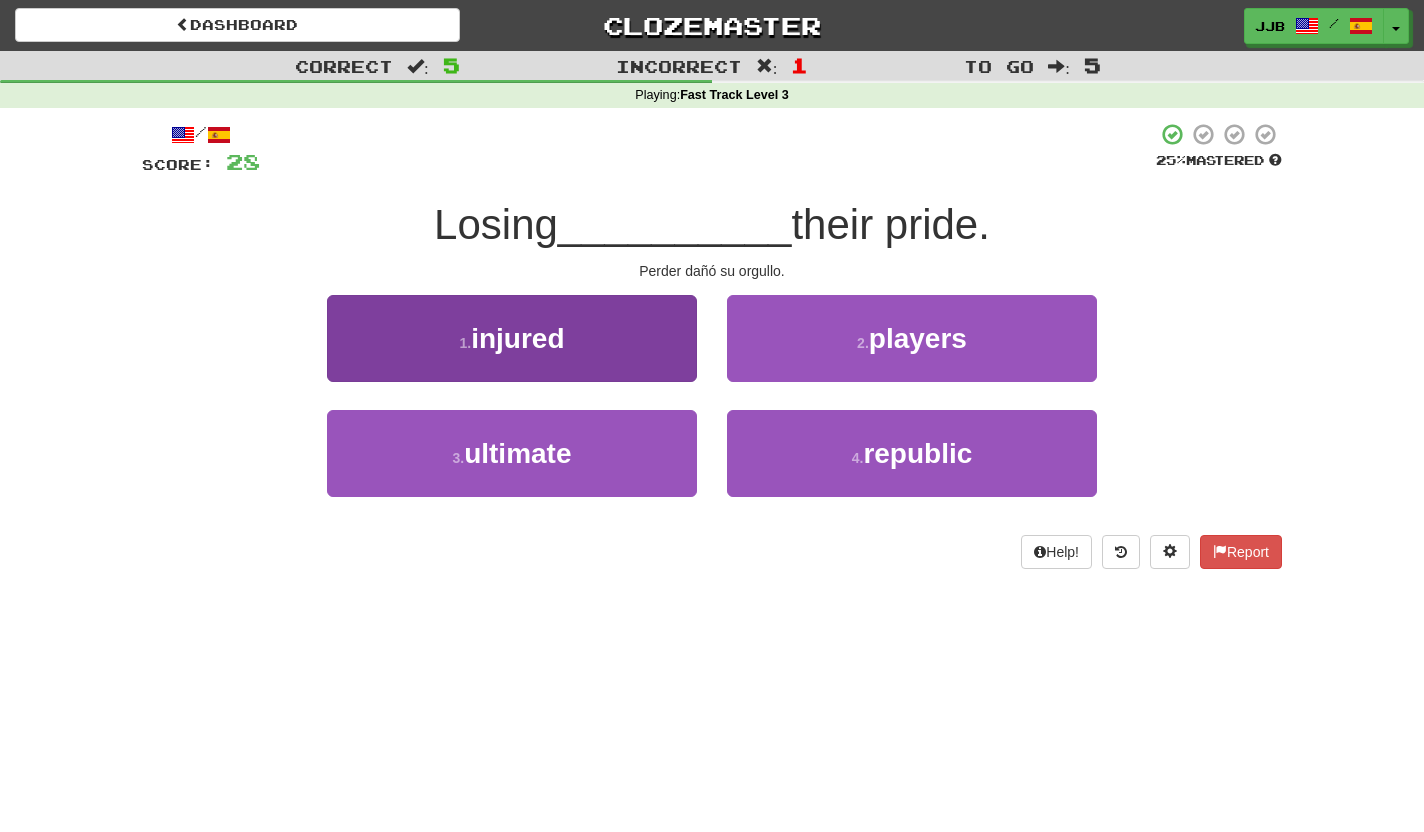 click on "1 .  injured" at bounding box center [512, 338] 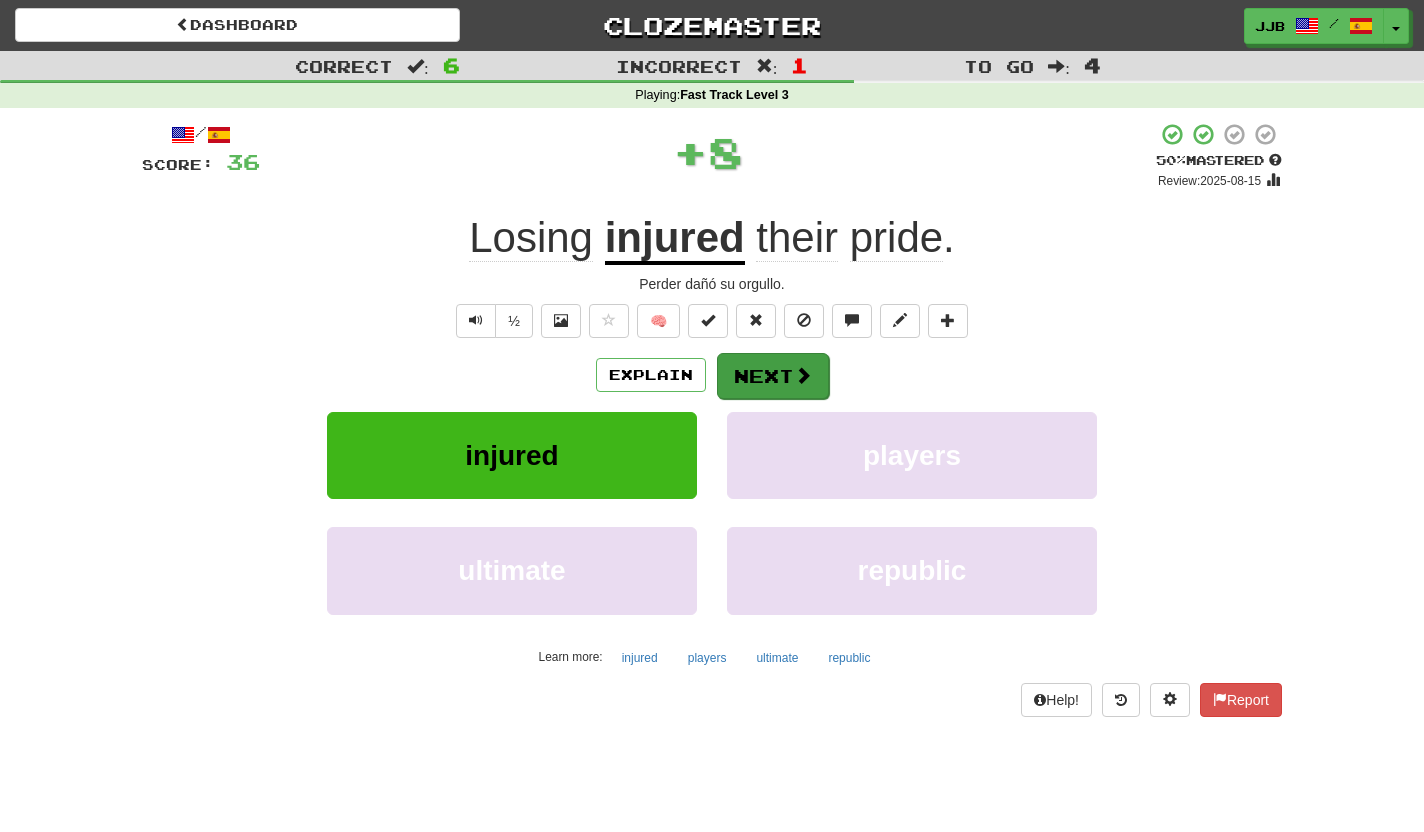 click on "Next" at bounding box center [773, 376] 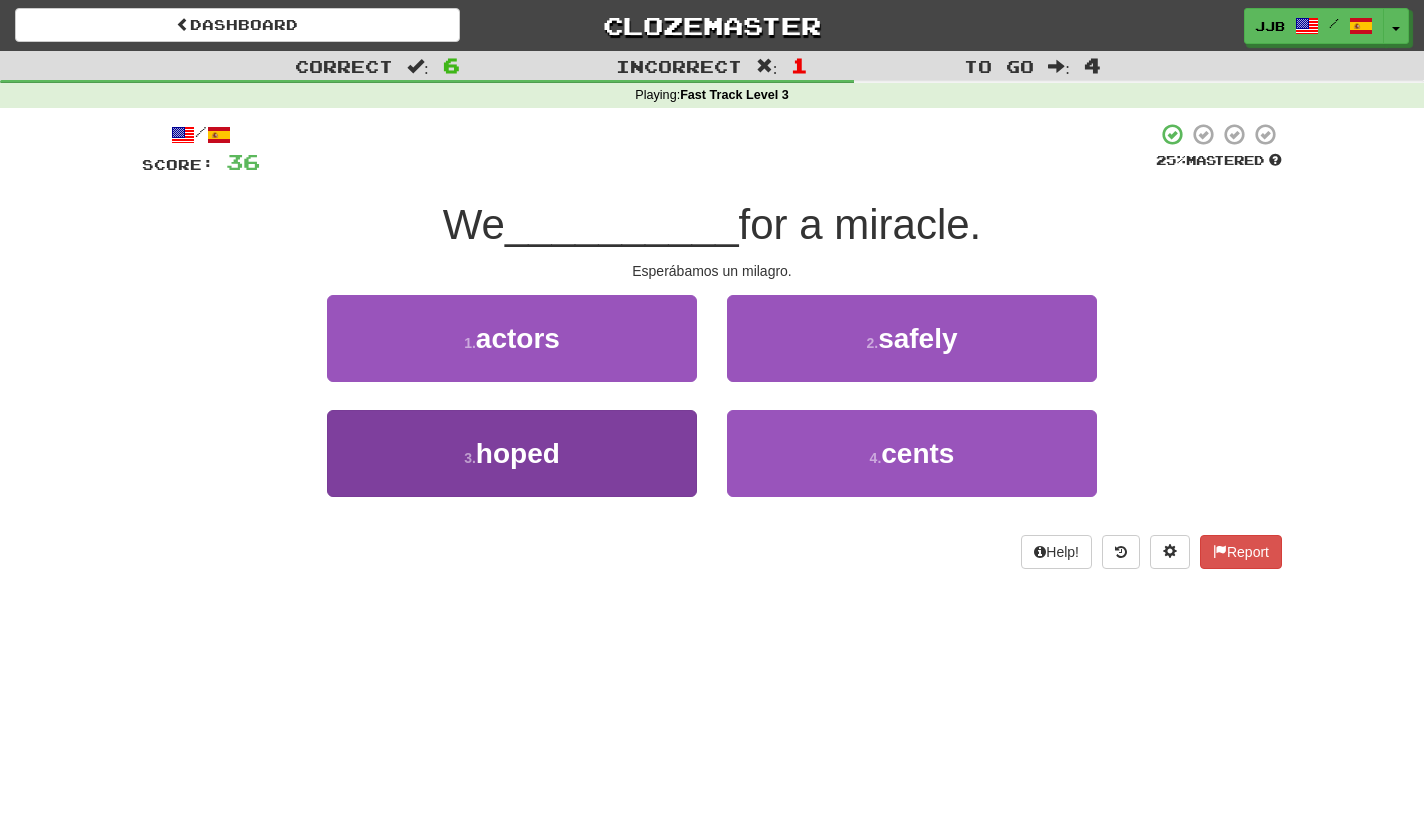 click on "3 .  hoped" at bounding box center [512, 453] 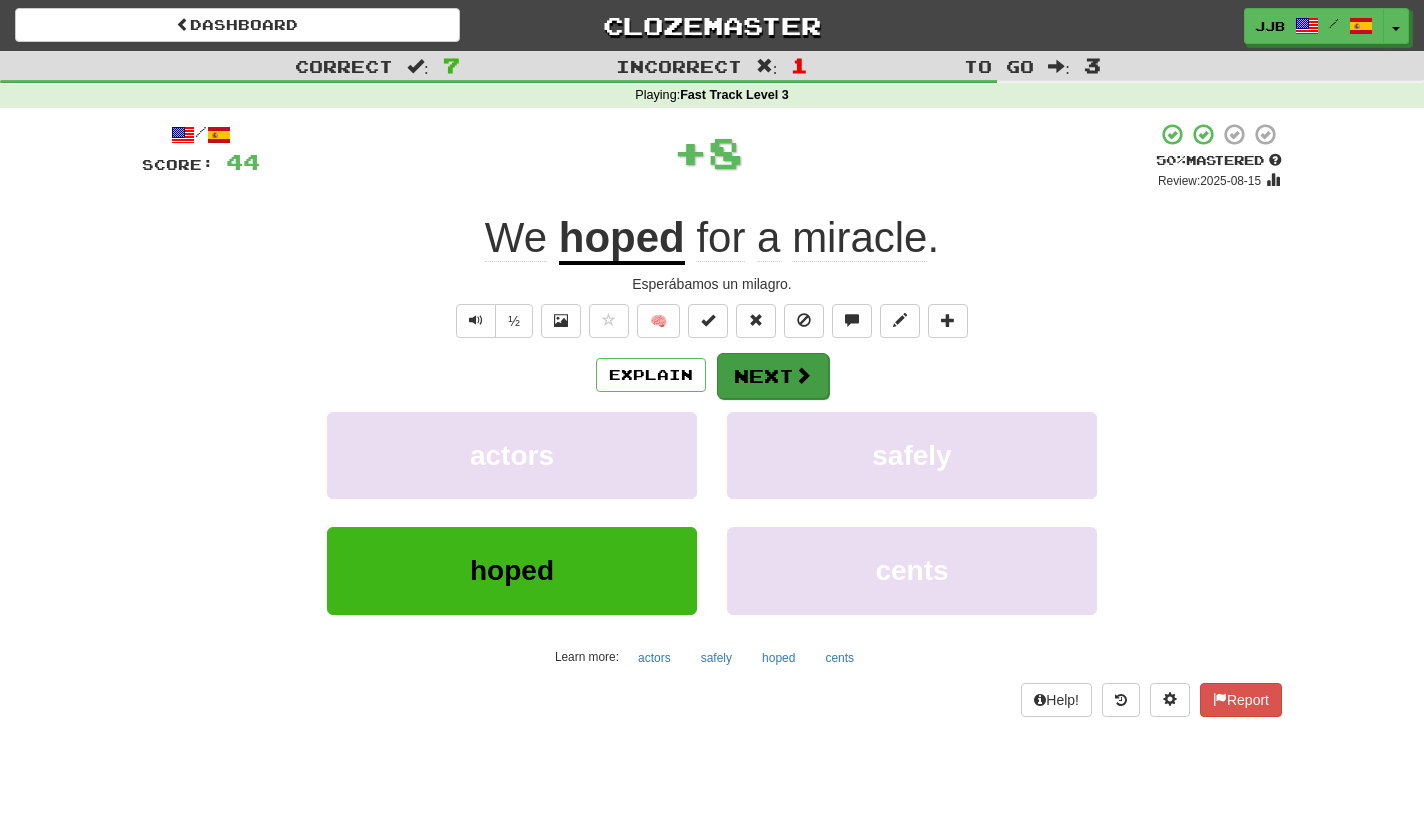 click on "Next" at bounding box center (773, 376) 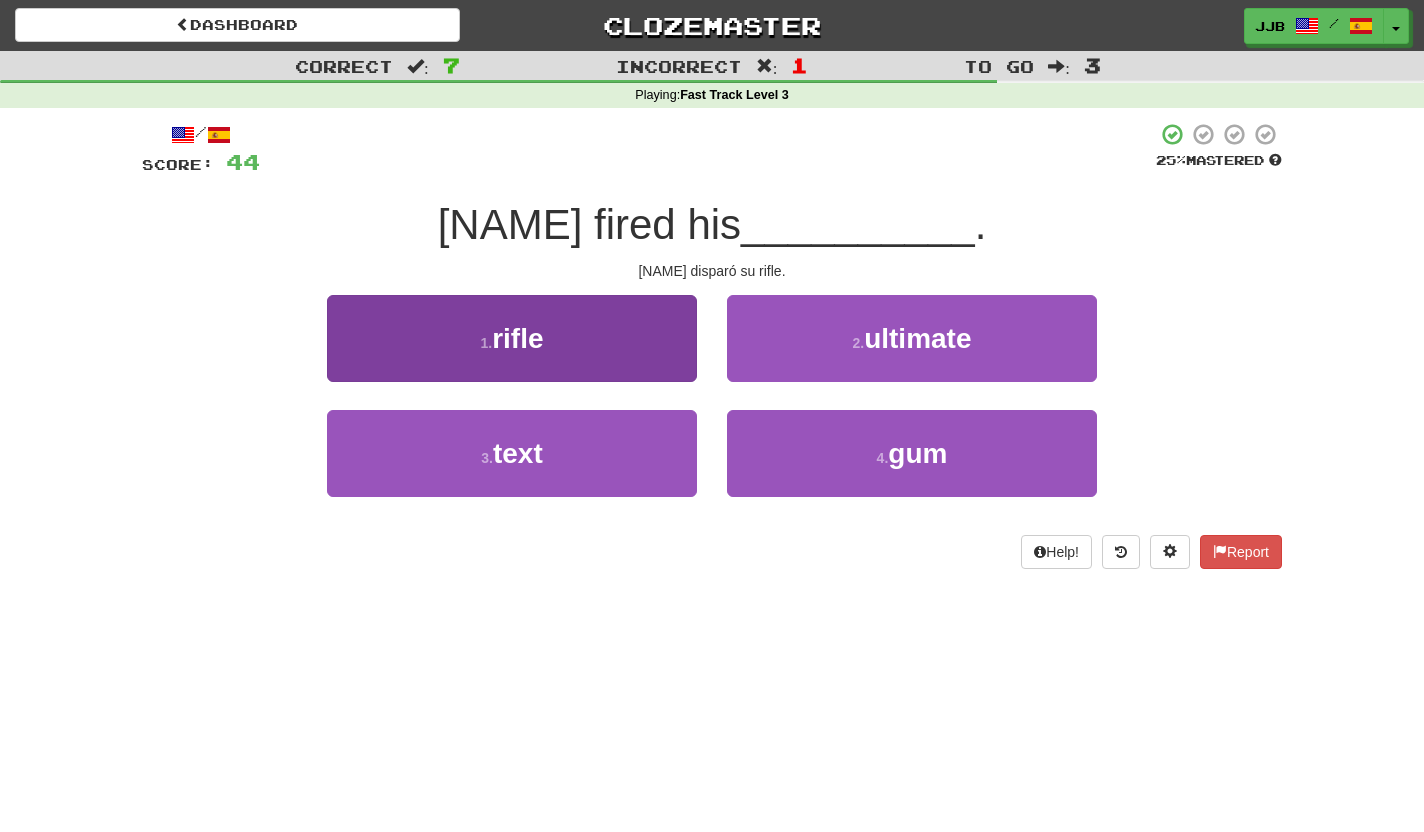 click on "1 .  rifle" at bounding box center [512, 338] 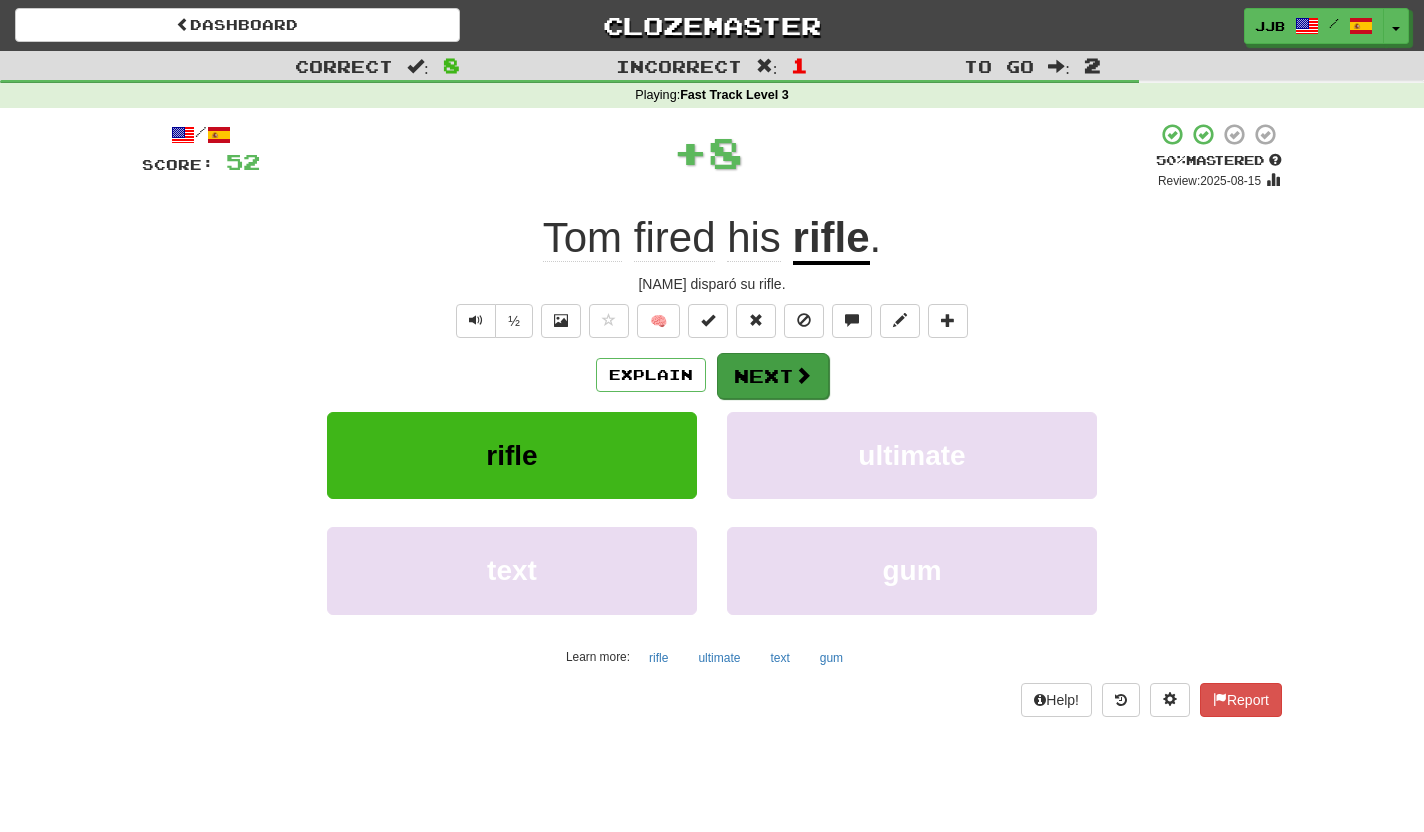 click on "Next" at bounding box center (773, 376) 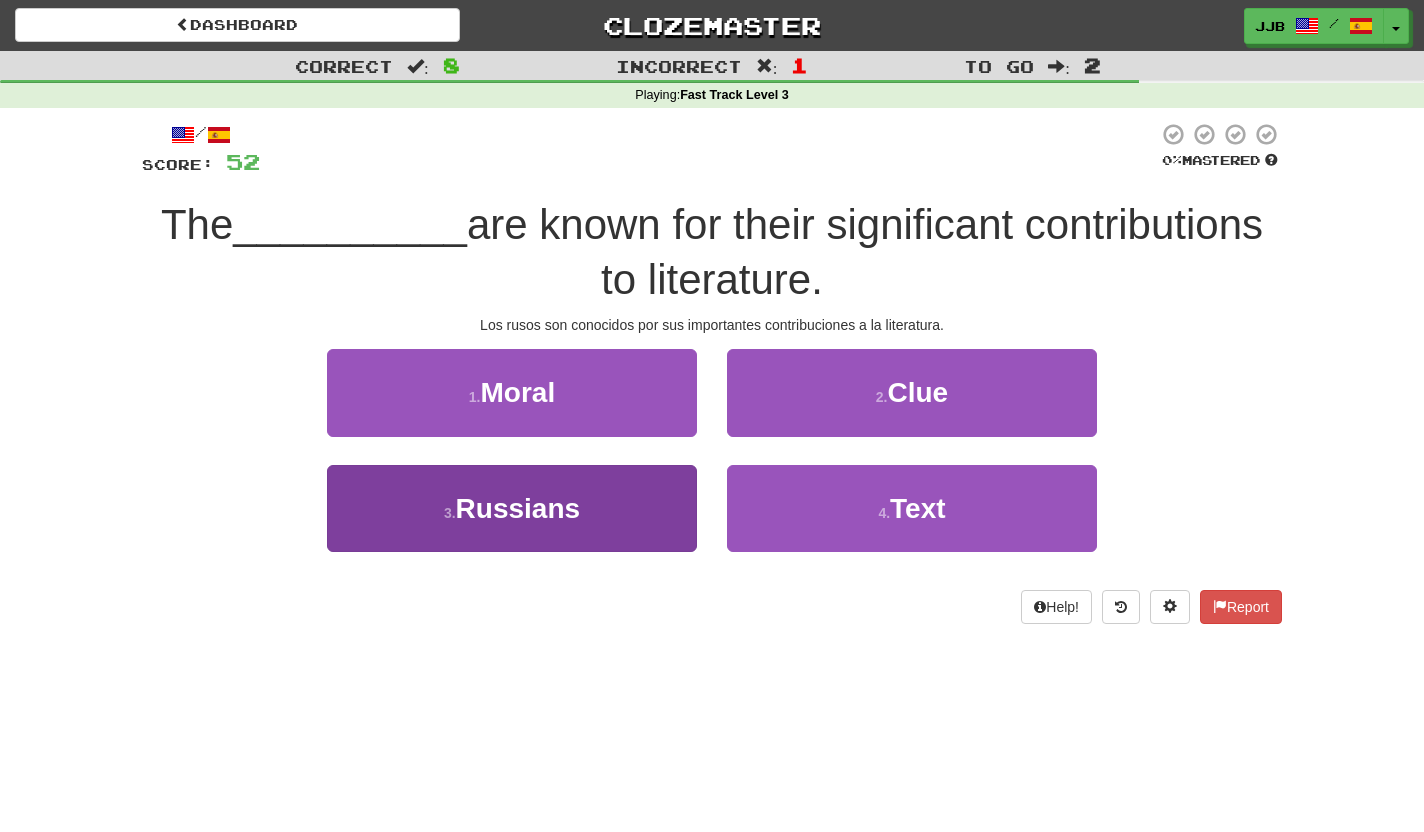 click on "3 .  Russians" at bounding box center [512, 508] 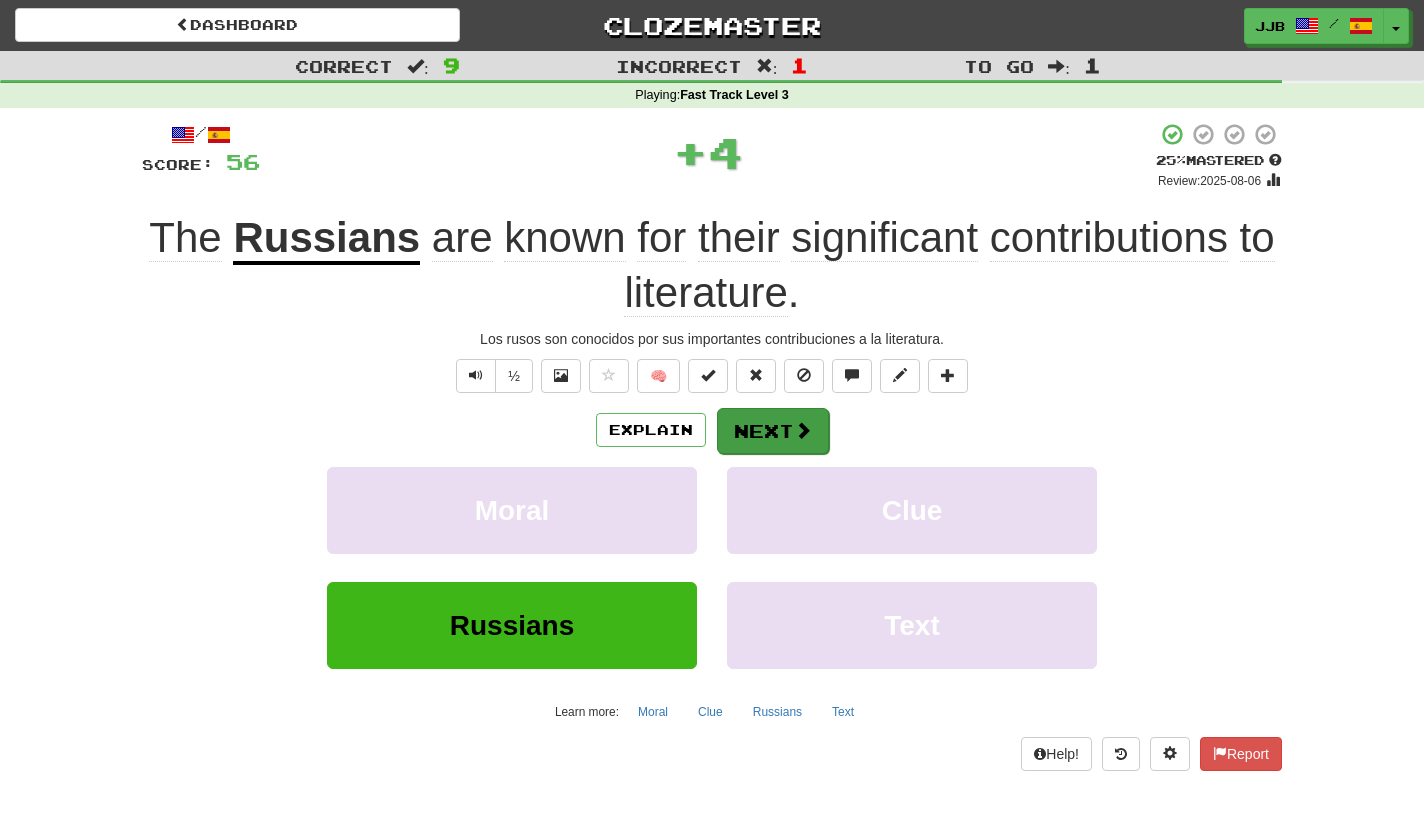 click on "Next" at bounding box center (773, 431) 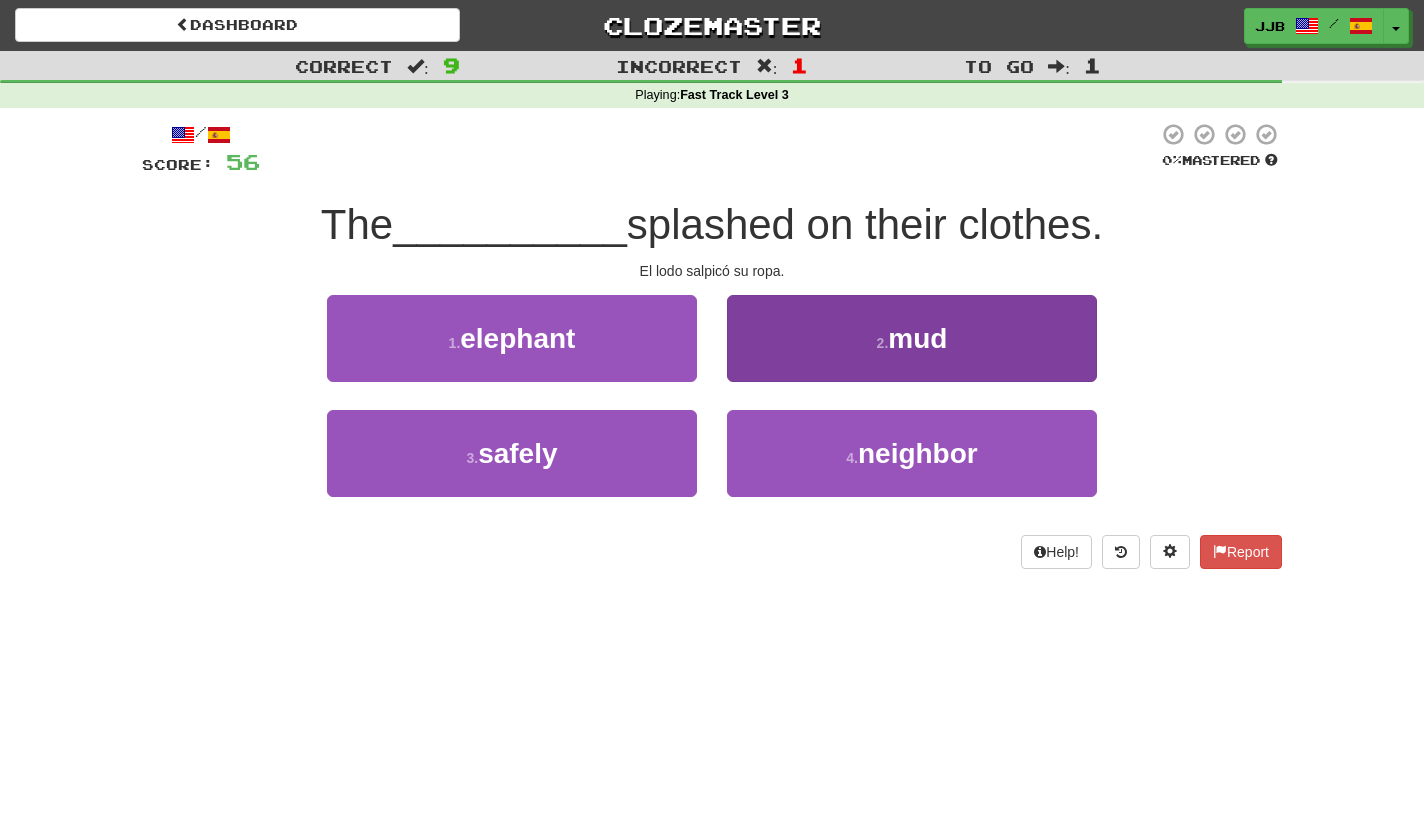 click on "2 .  mud" at bounding box center (912, 338) 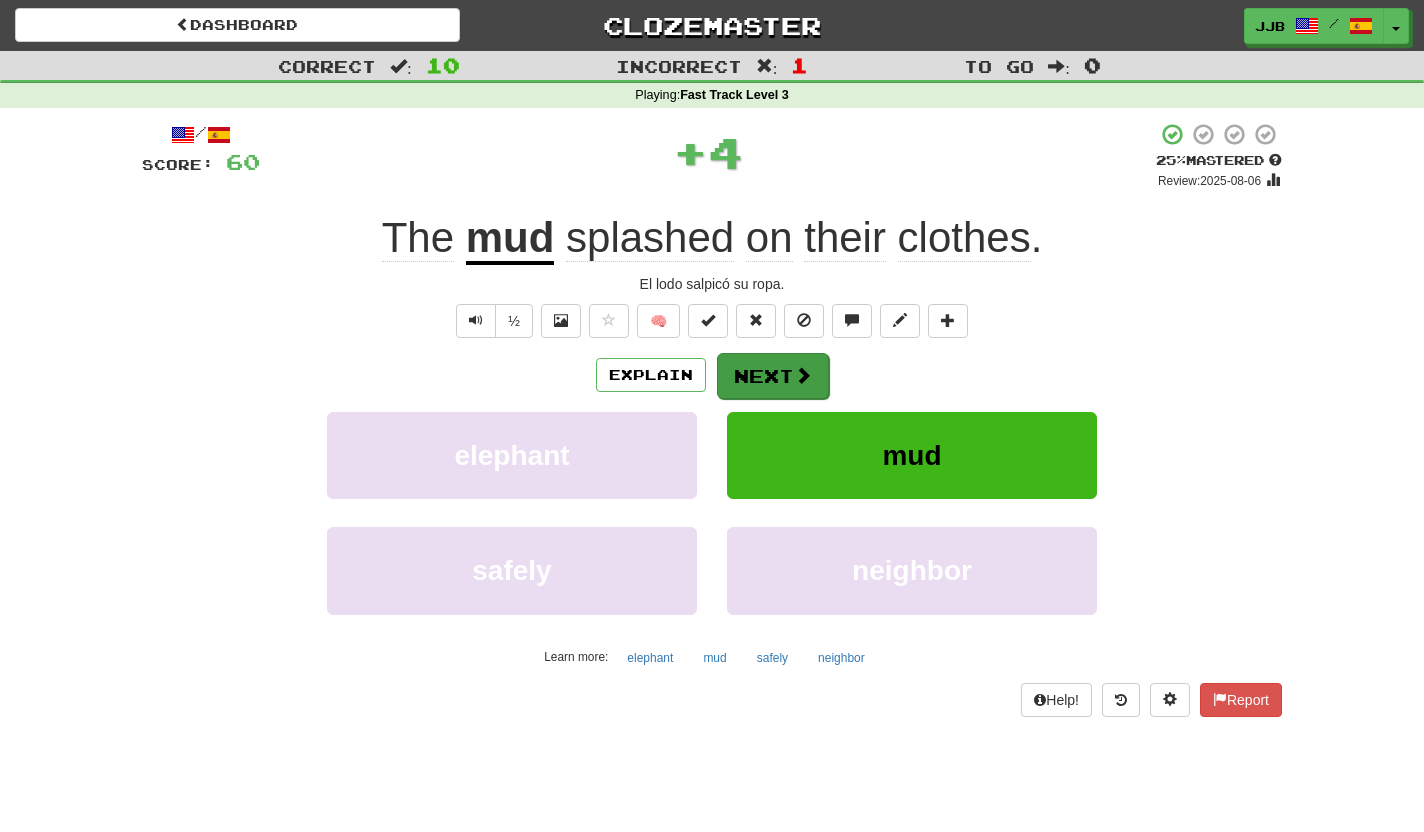 click at bounding box center (803, 375) 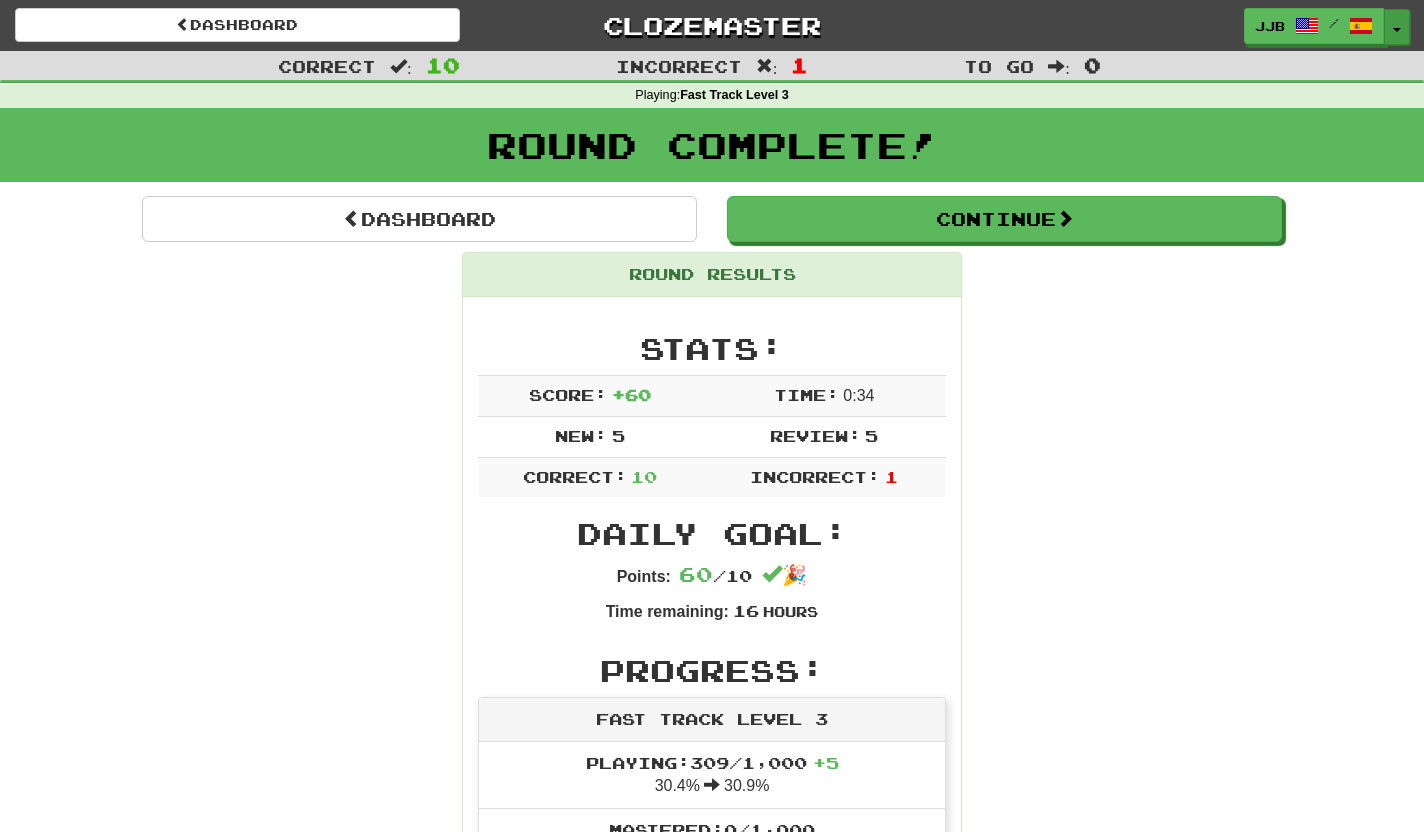 click on "Toggle Dropdown" at bounding box center (1397, 27) 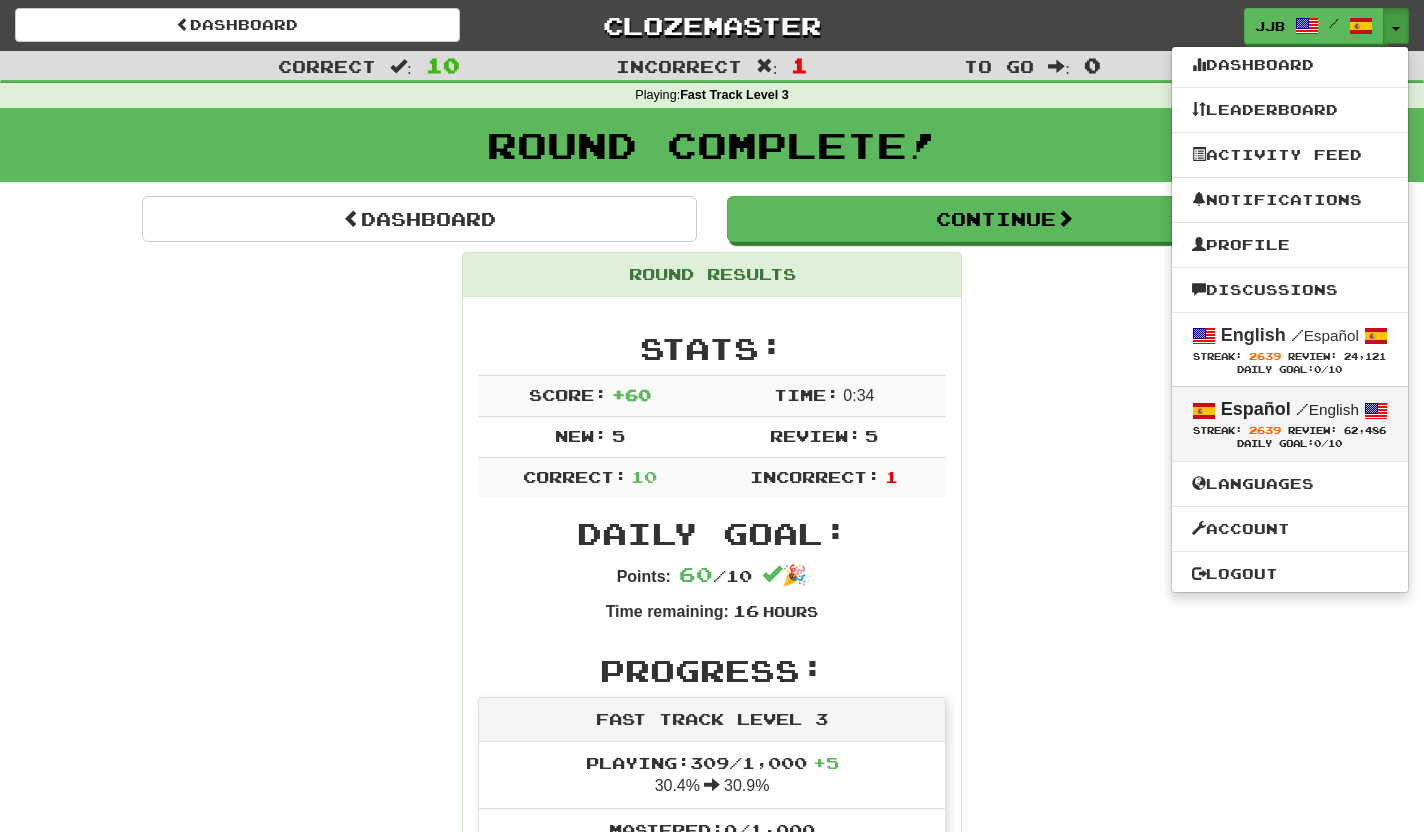click on "Español
/
English" at bounding box center [1290, 410] 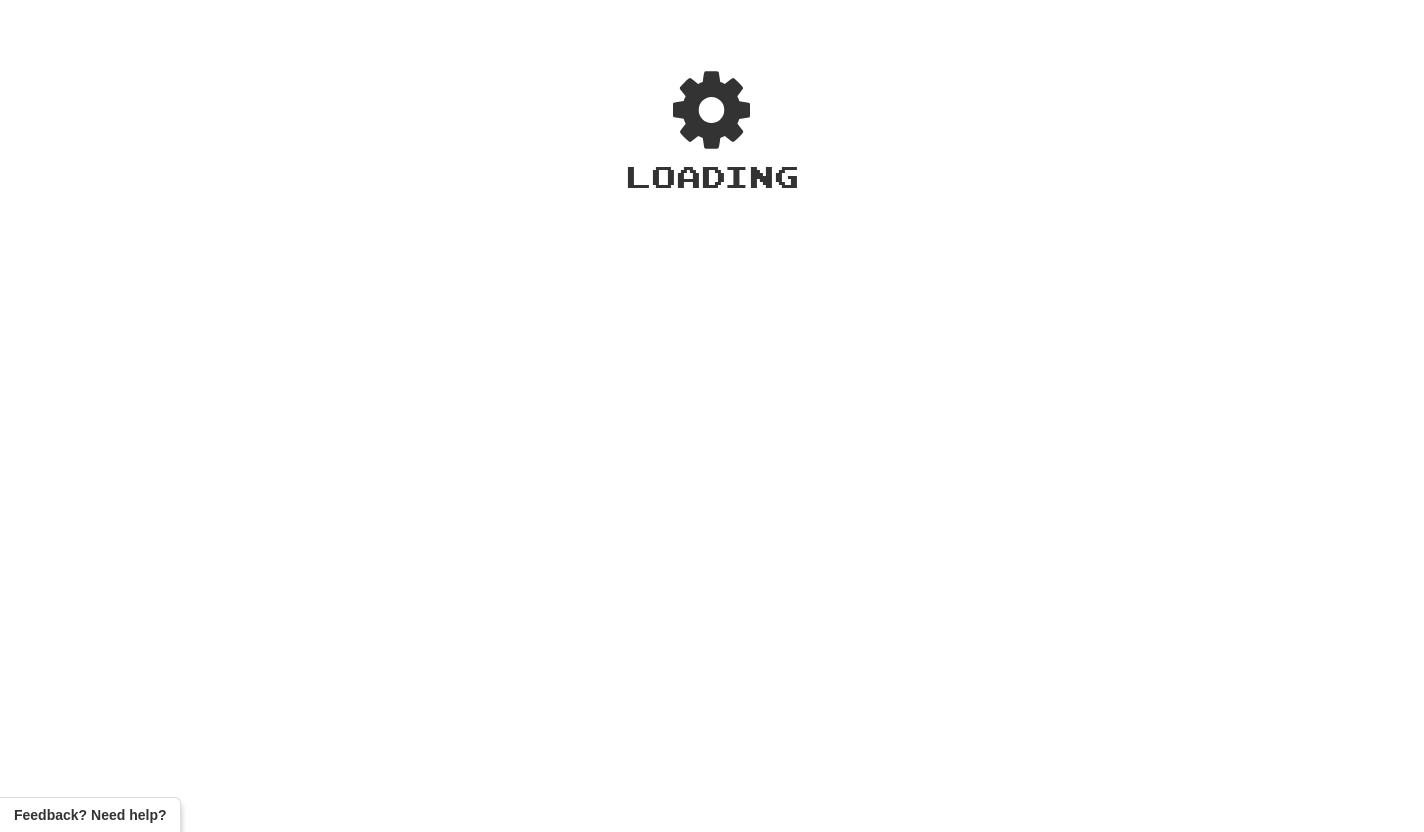 scroll, scrollTop: 0, scrollLeft: 0, axis: both 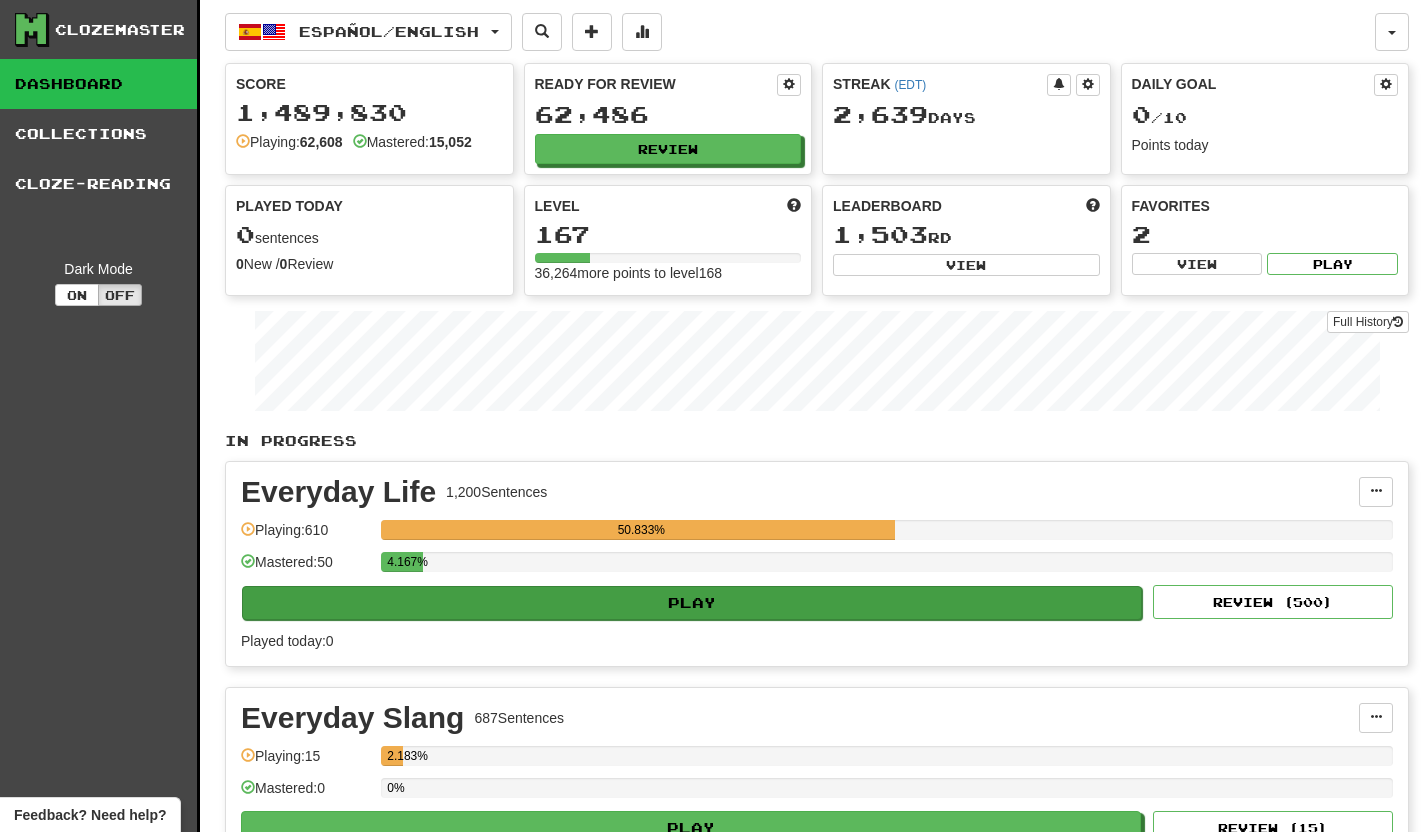 click on "Play" at bounding box center (692, 603) 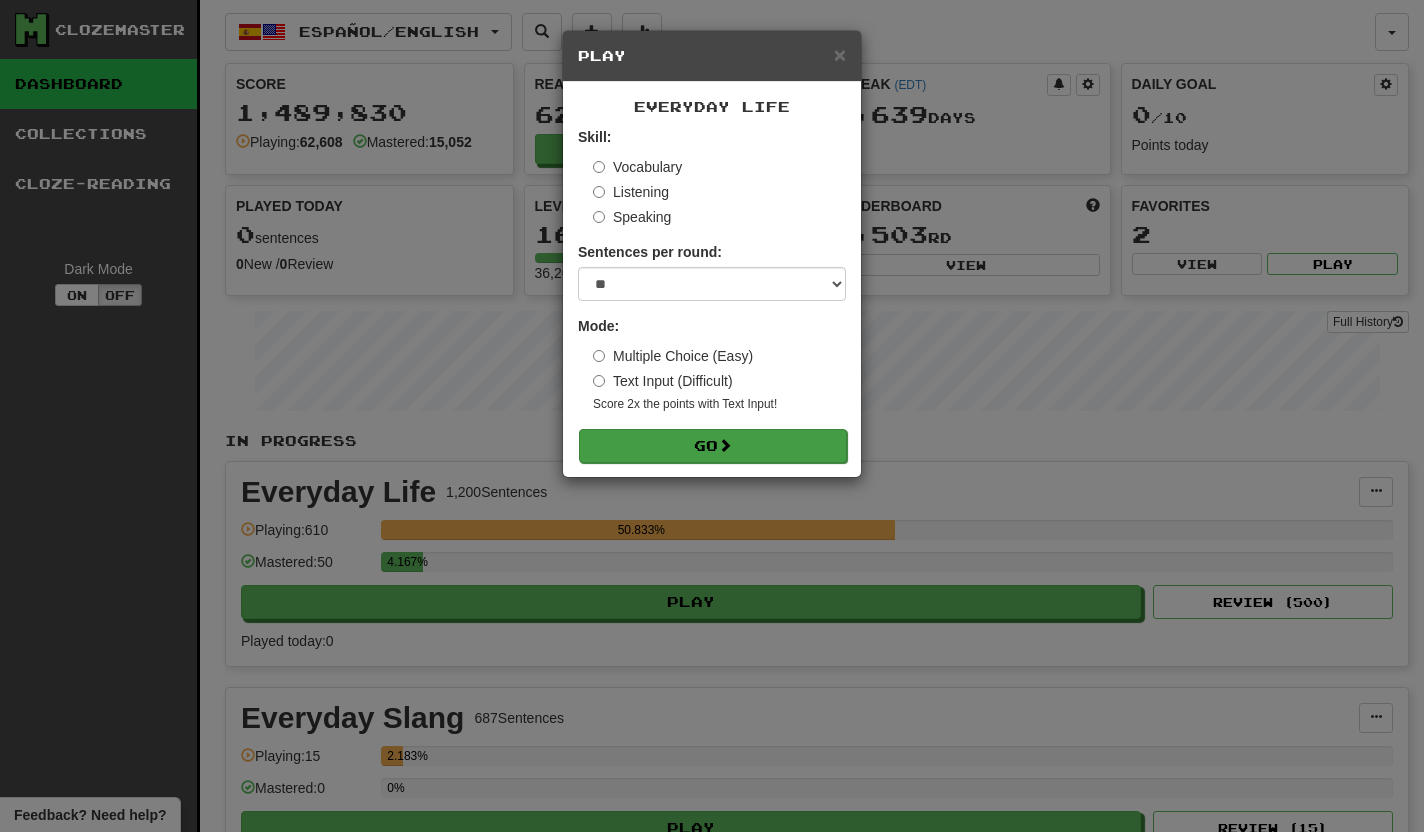 click on "Go" at bounding box center (713, 446) 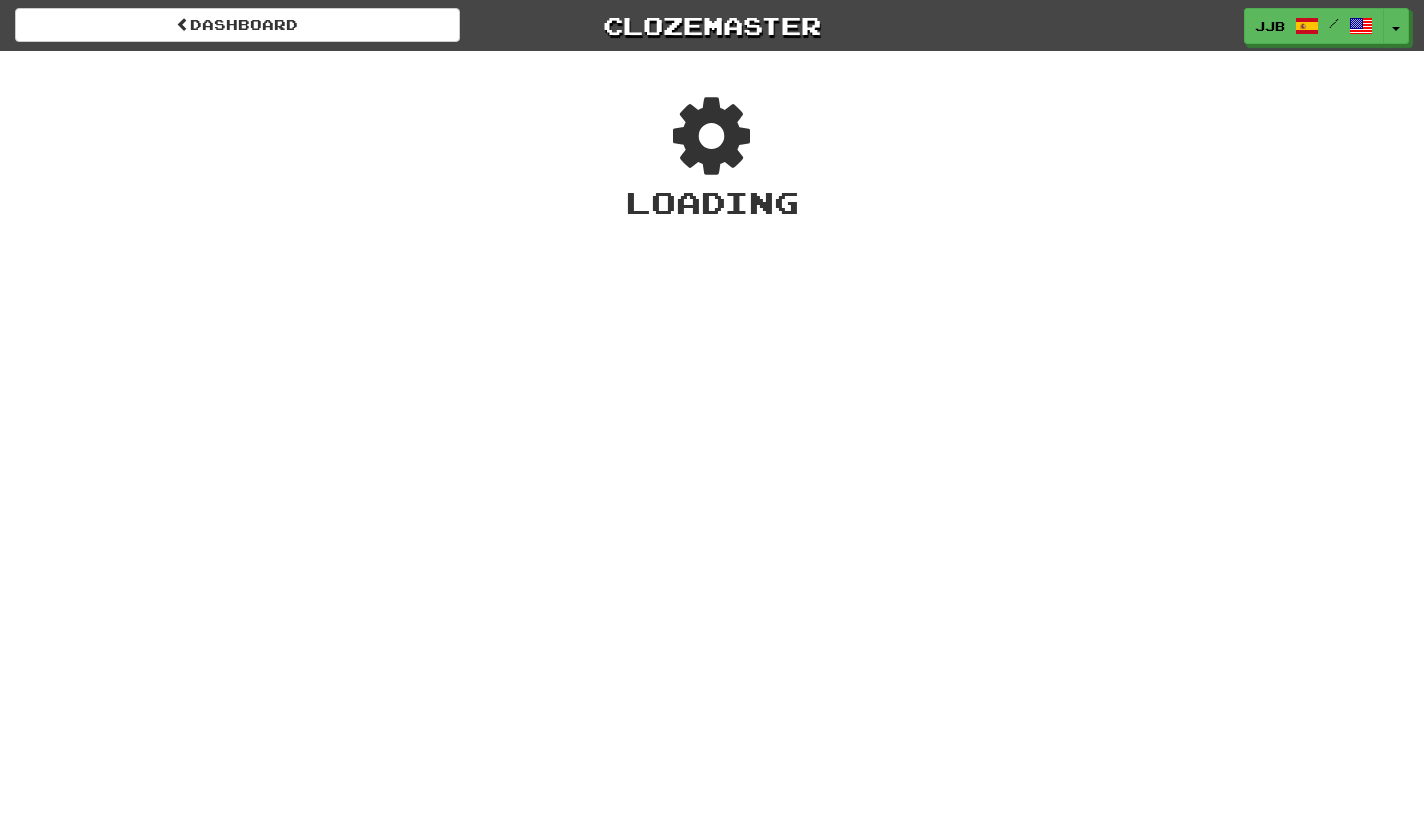 scroll, scrollTop: 0, scrollLeft: 0, axis: both 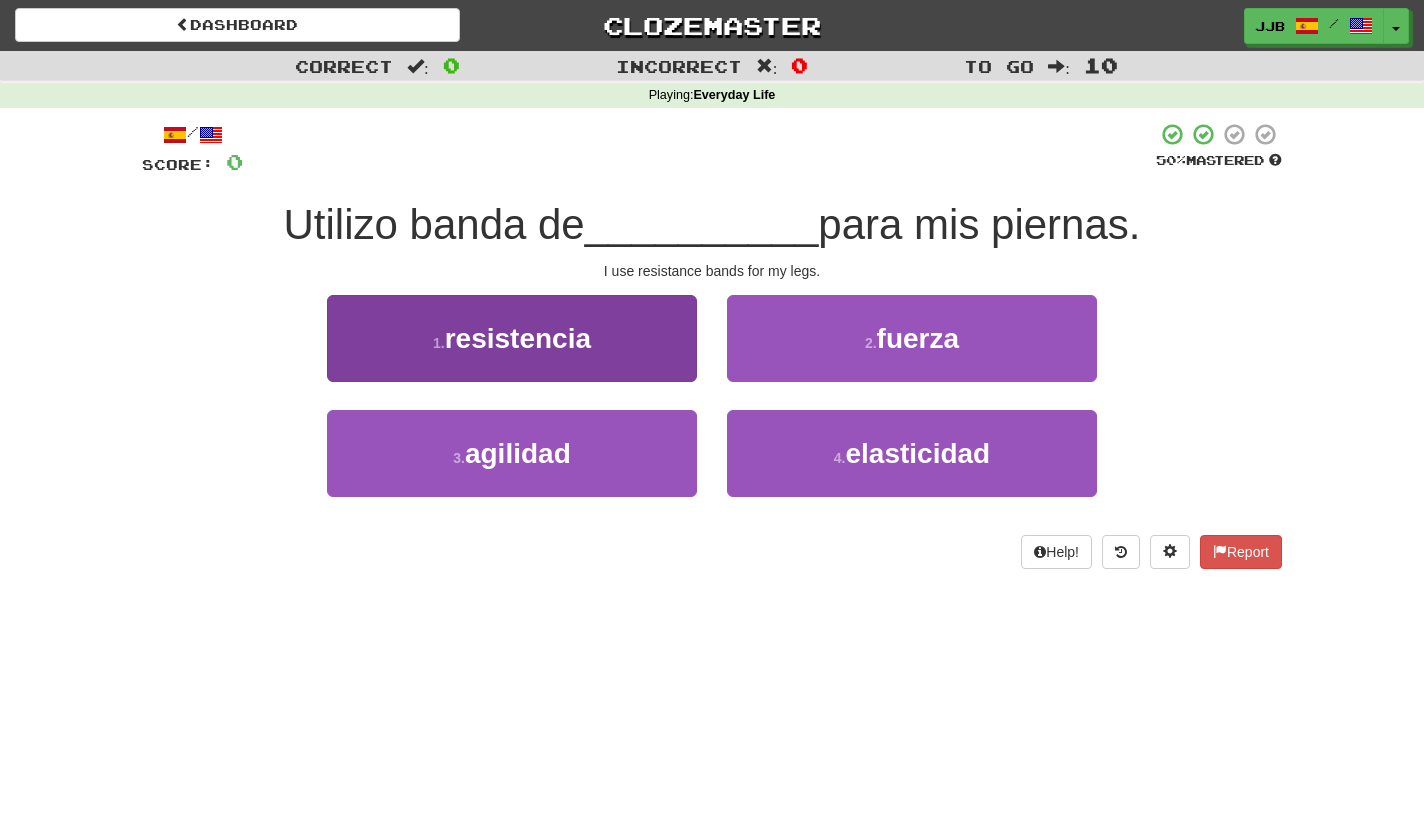 click on "1 .  resistencia" at bounding box center [512, 338] 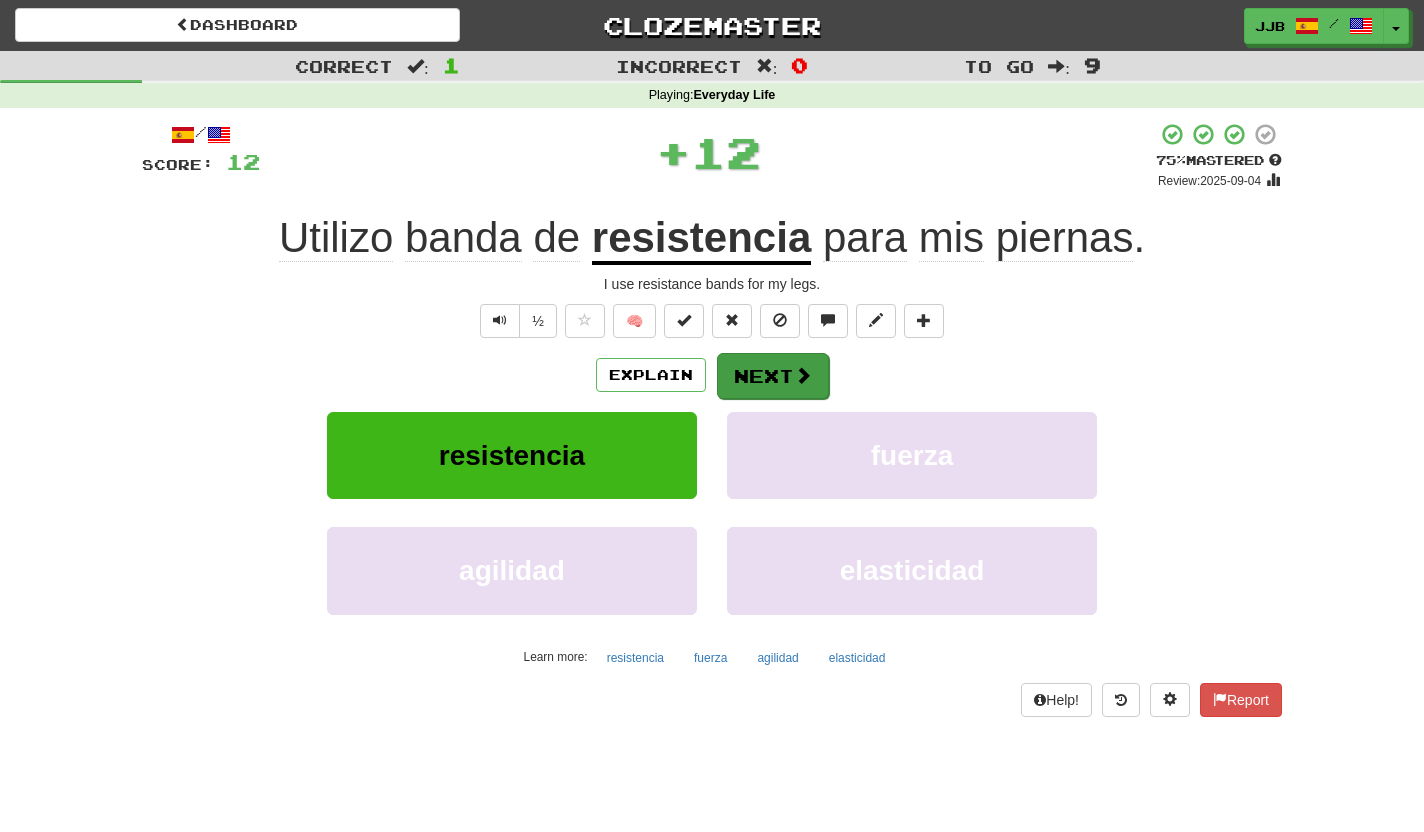 click at bounding box center (803, 375) 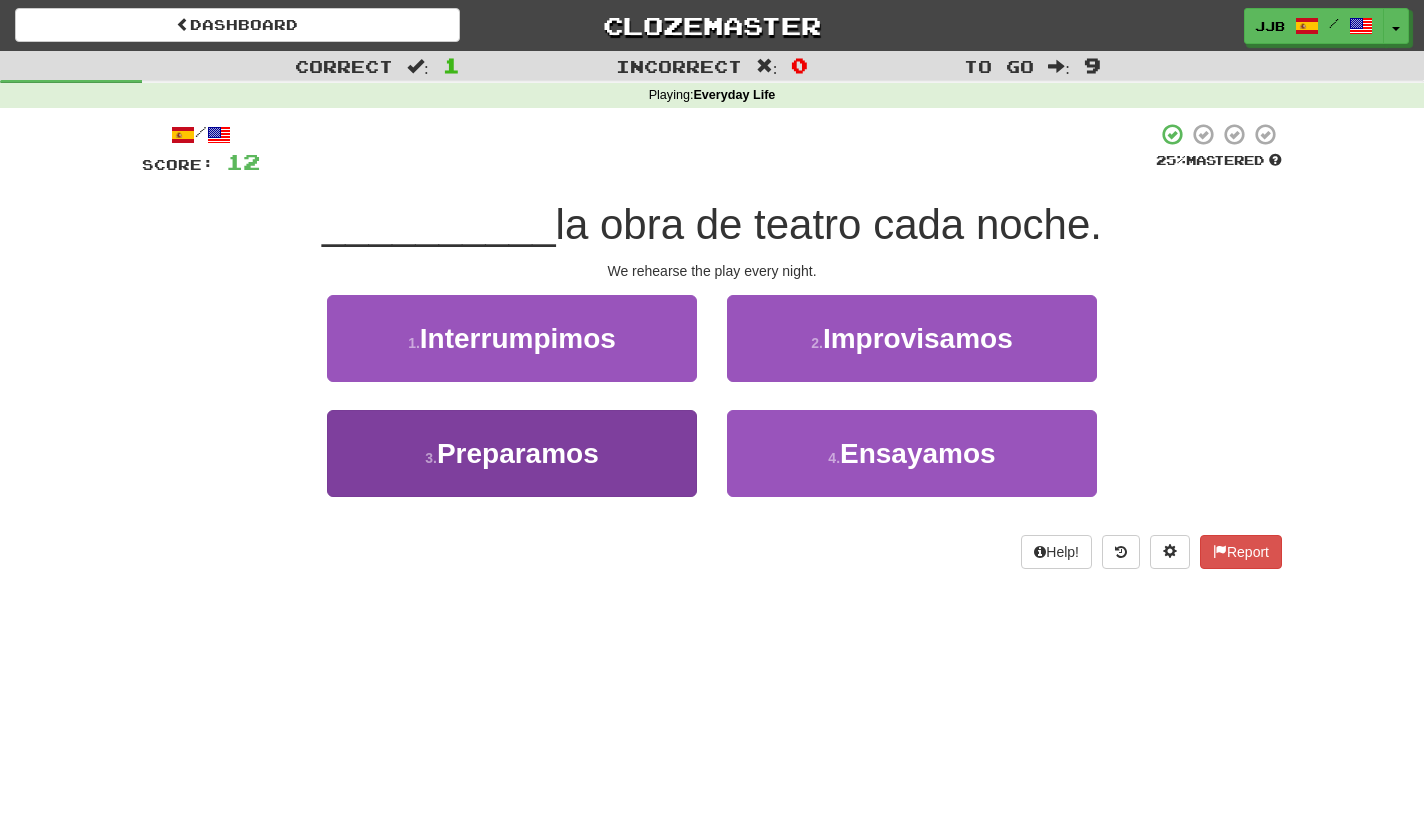 click on "3 .  Preparamos" at bounding box center (512, 453) 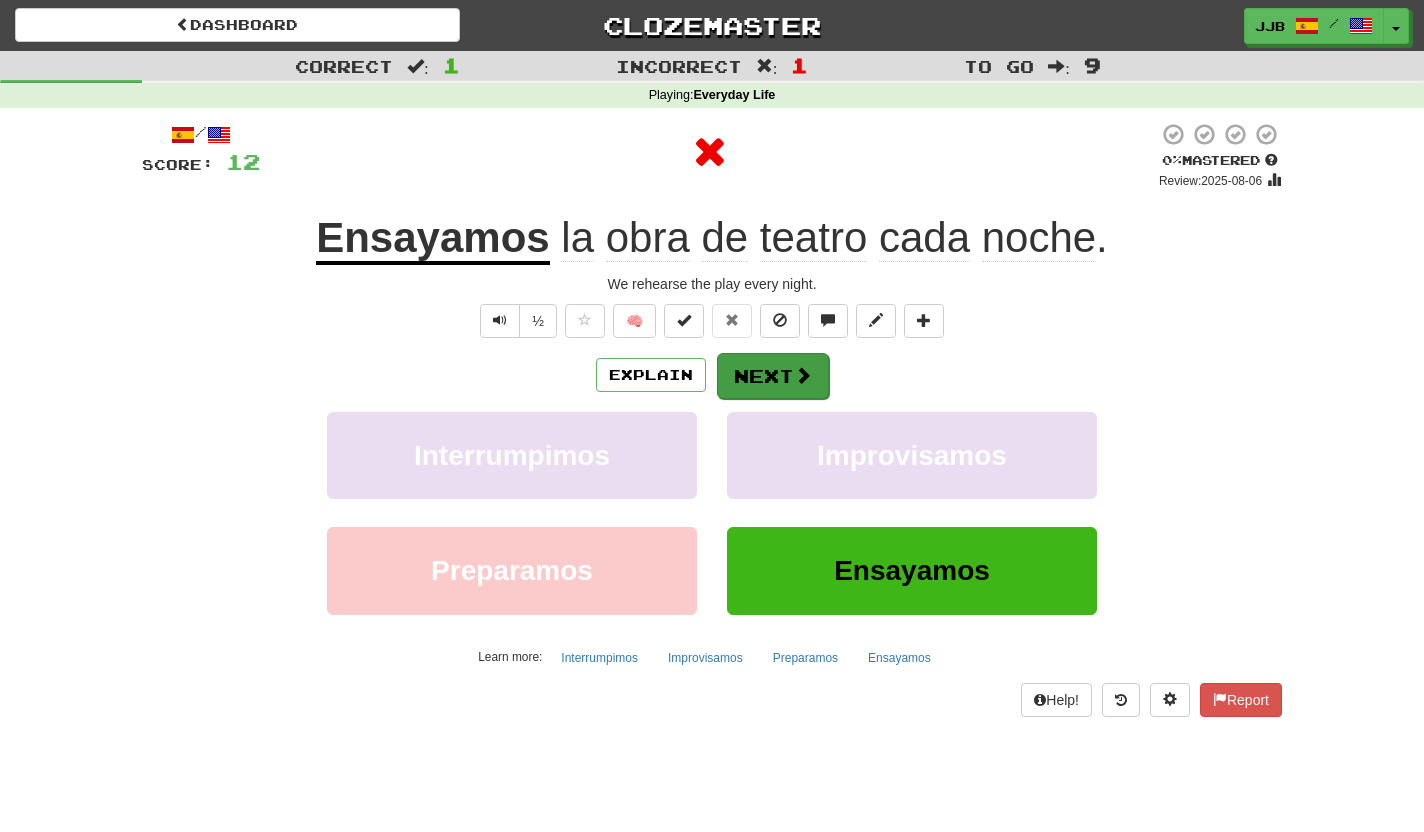 click on "Next" at bounding box center [773, 376] 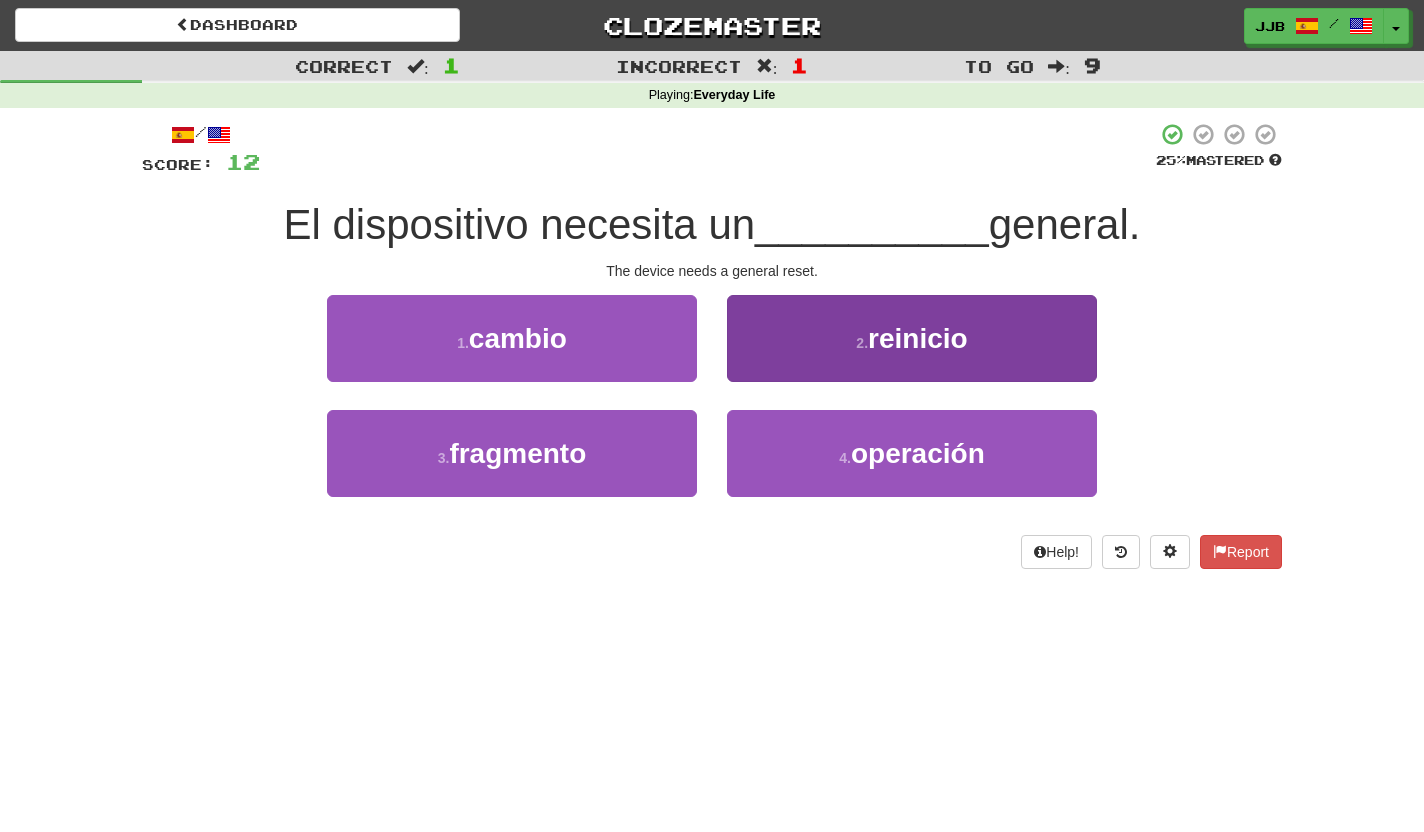 click on "2 .  reinicio" at bounding box center (912, 338) 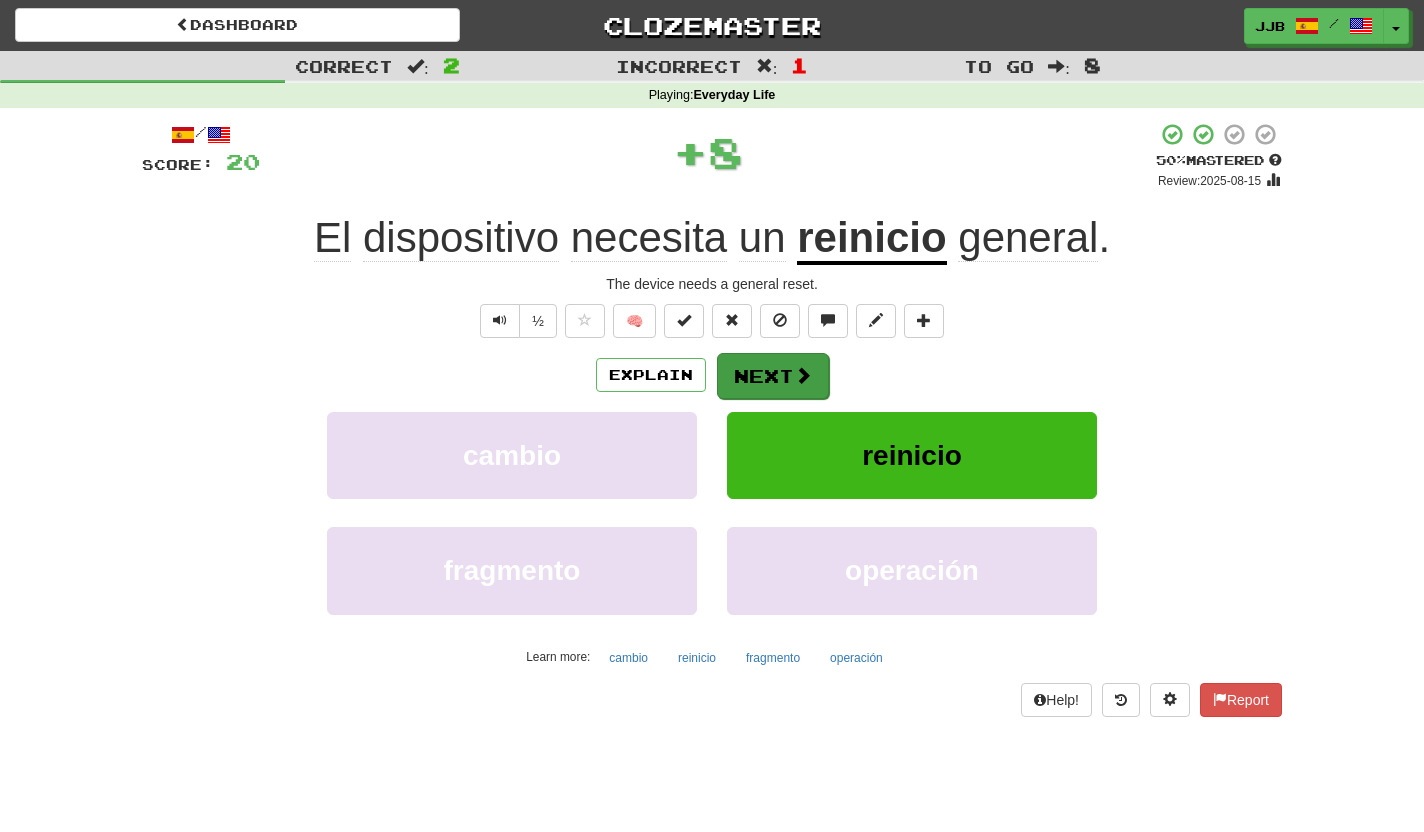 click at bounding box center (803, 375) 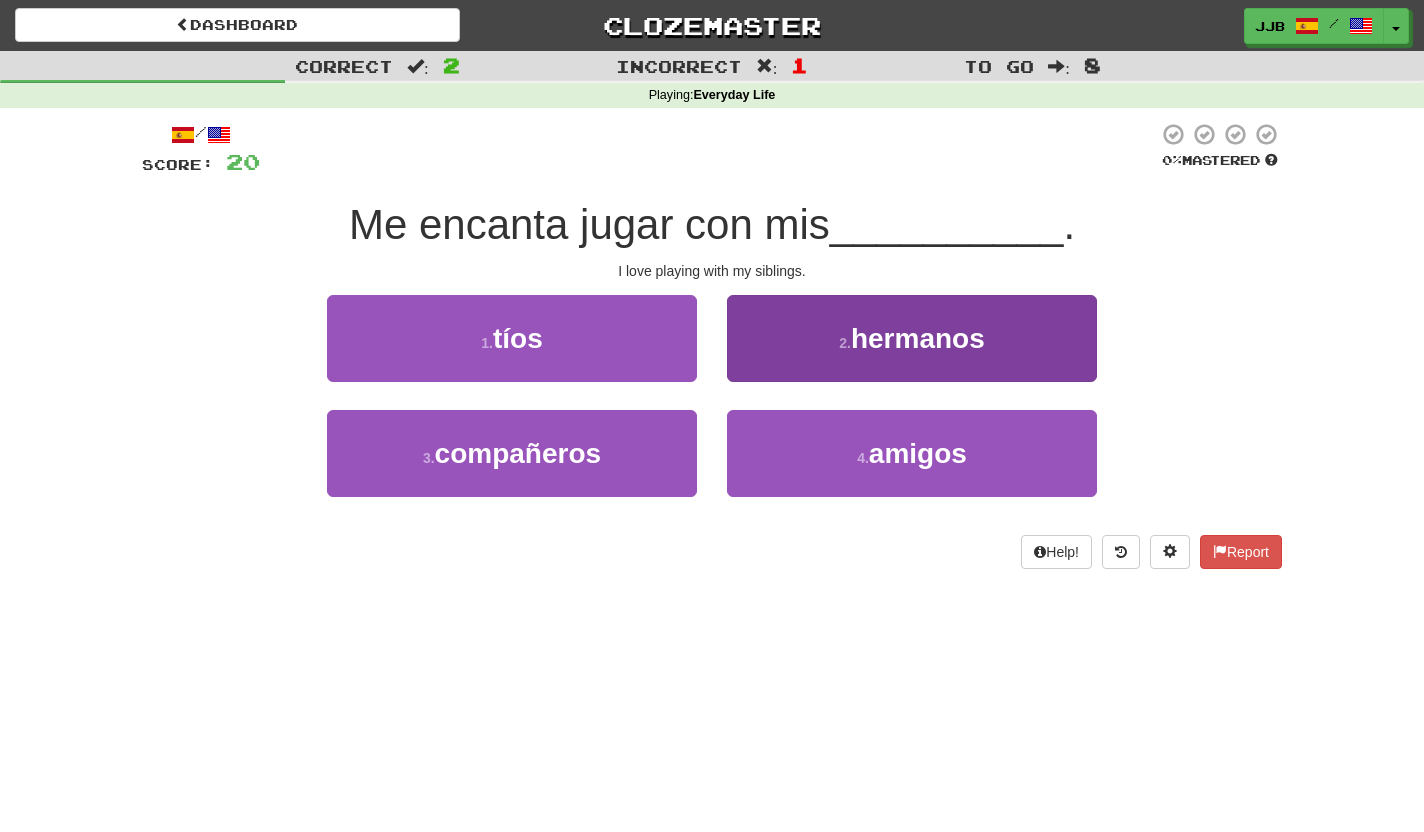 click on "2 .  hermanos" at bounding box center [912, 338] 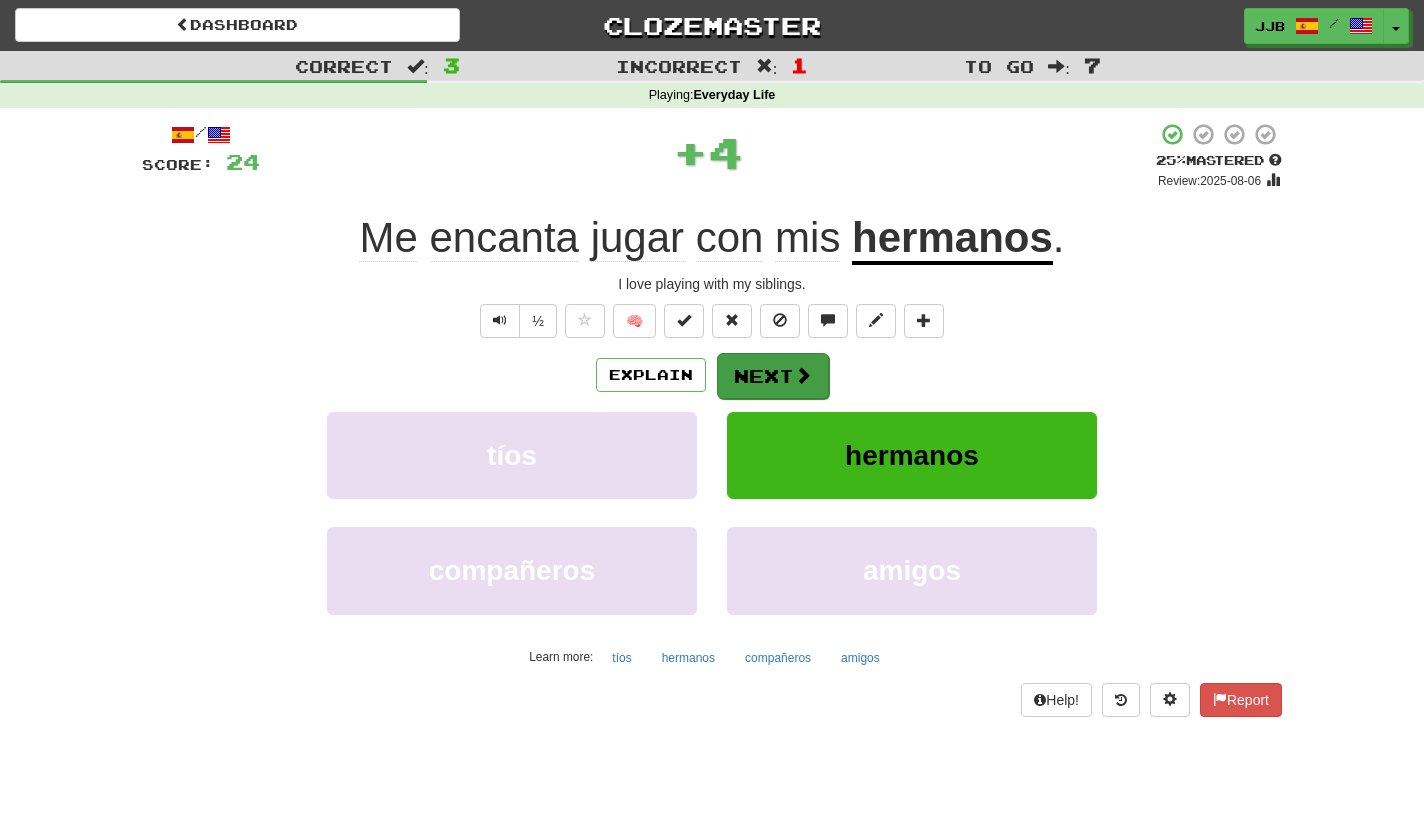 click on "Next" at bounding box center [773, 376] 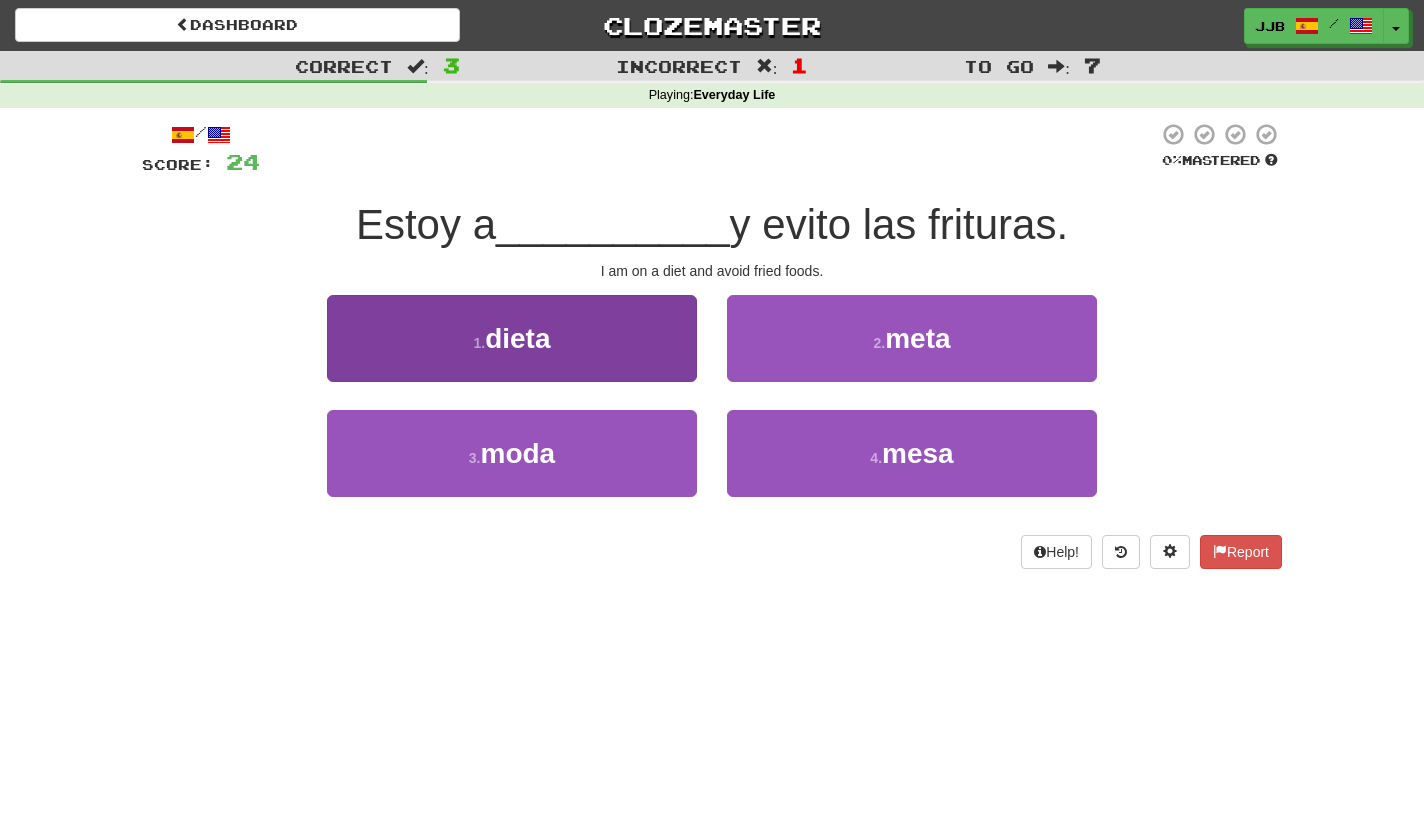 click on "1 .  dieta" at bounding box center (512, 338) 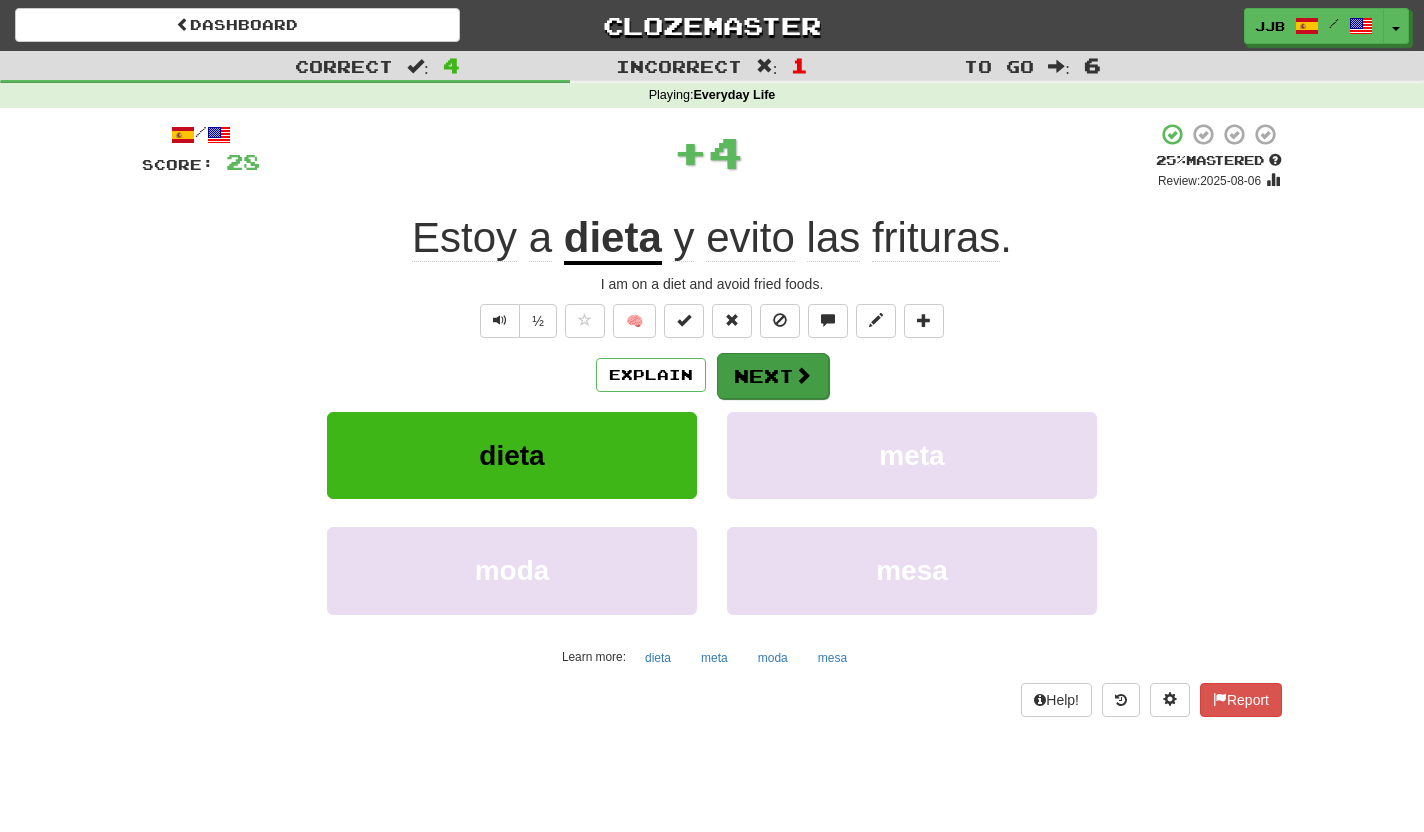 click at bounding box center [803, 375] 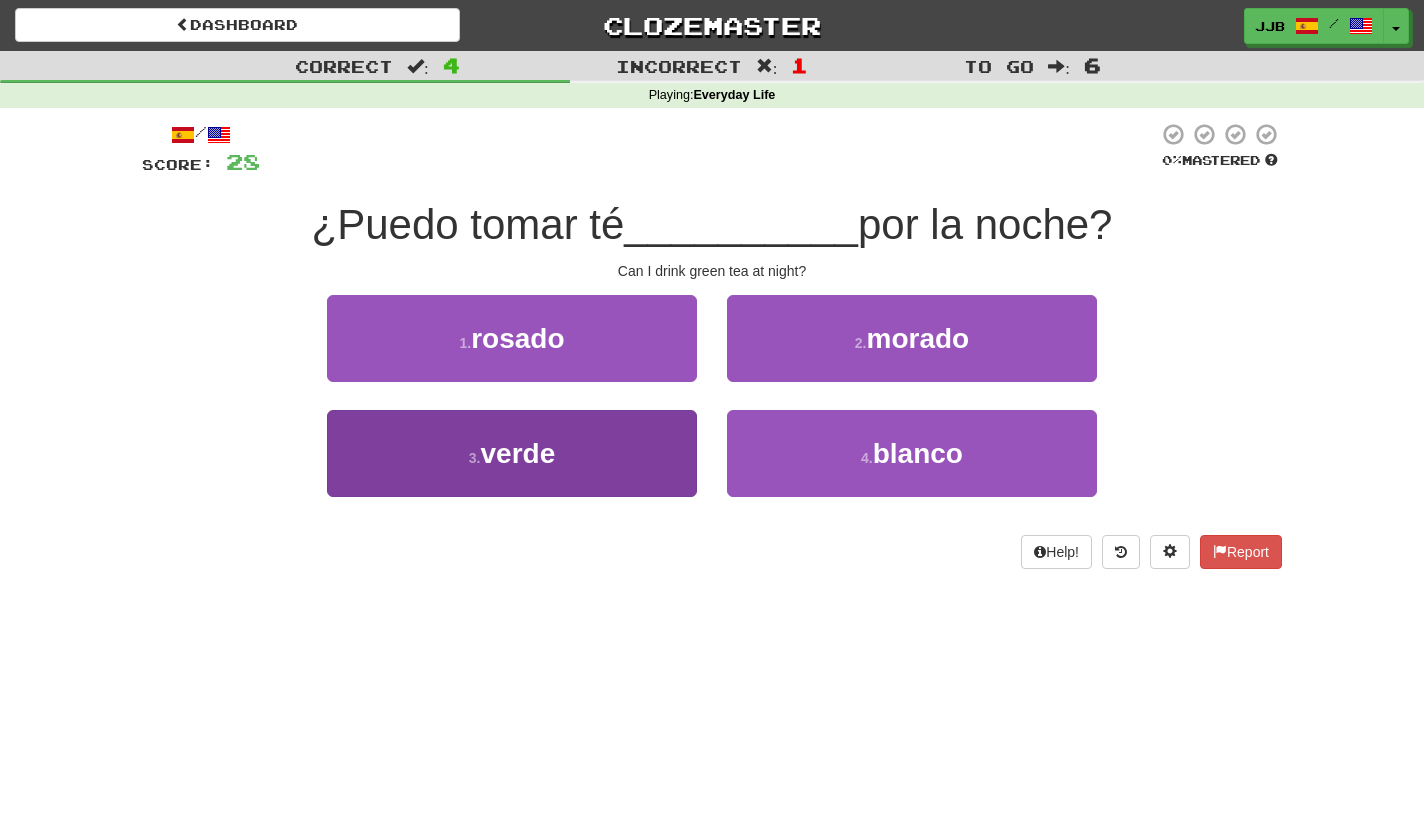 click on "3 .  verde" at bounding box center (512, 453) 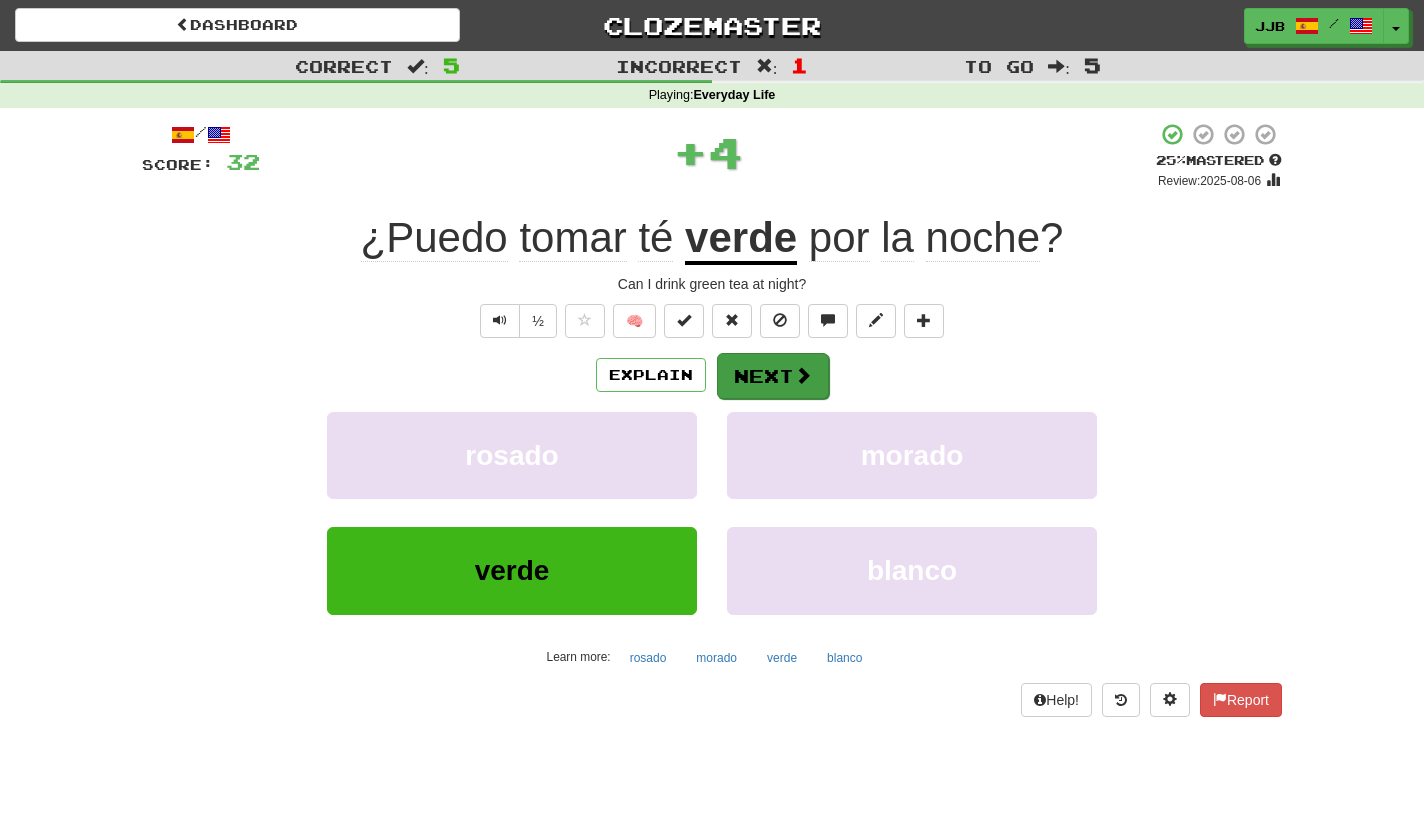 click on "Next" at bounding box center [773, 376] 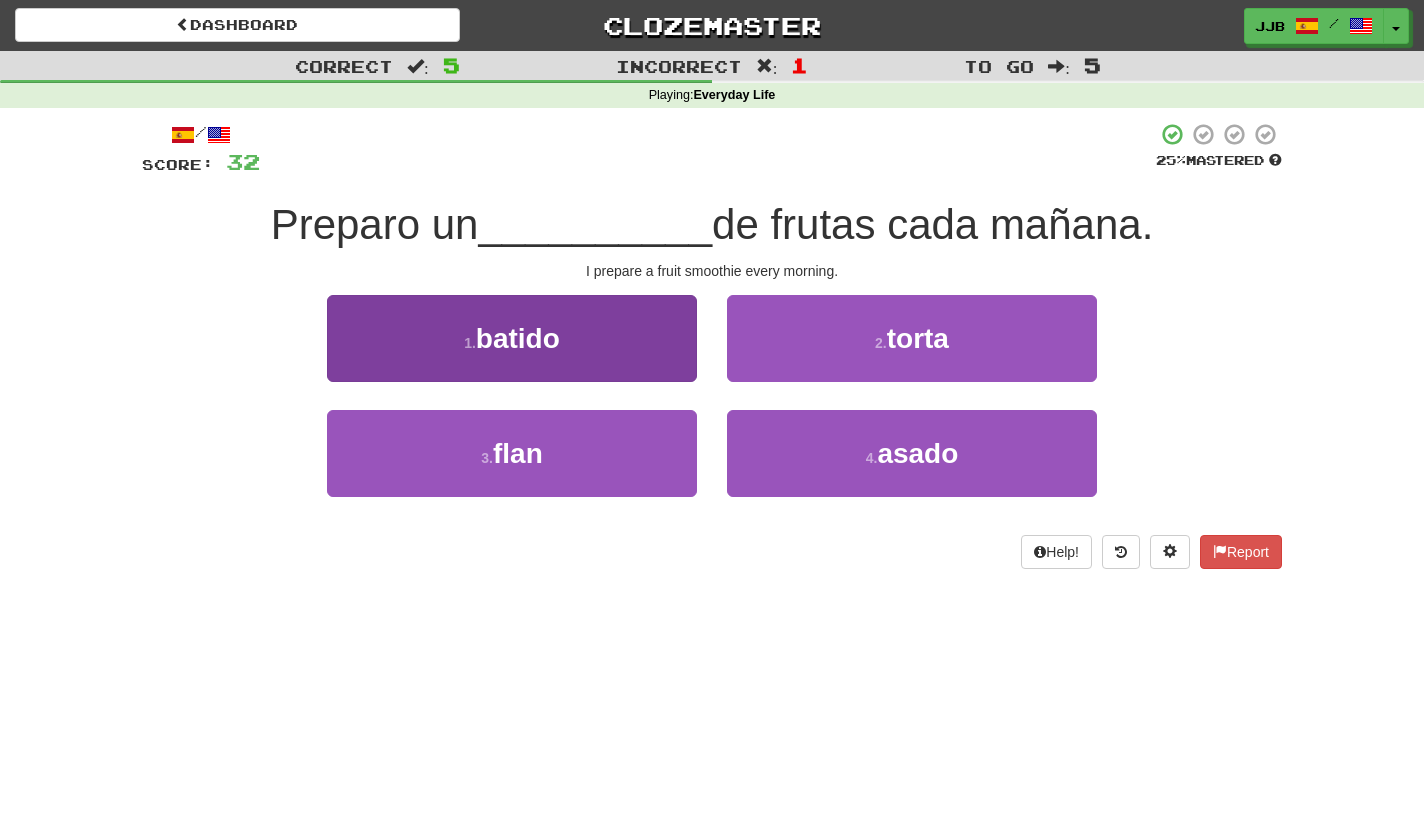 click on "1 .  batido" at bounding box center [512, 338] 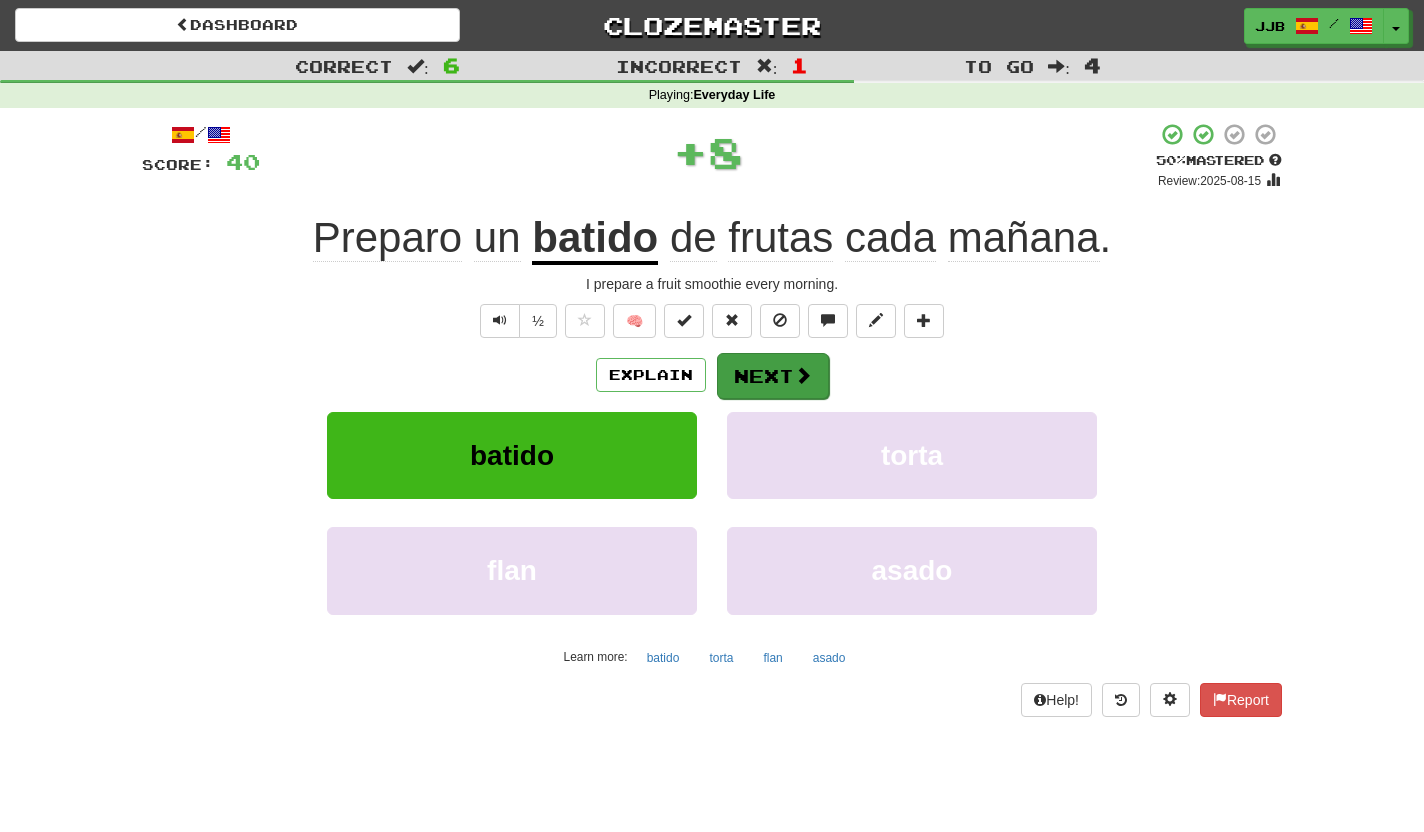click on "Next" at bounding box center (773, 376) 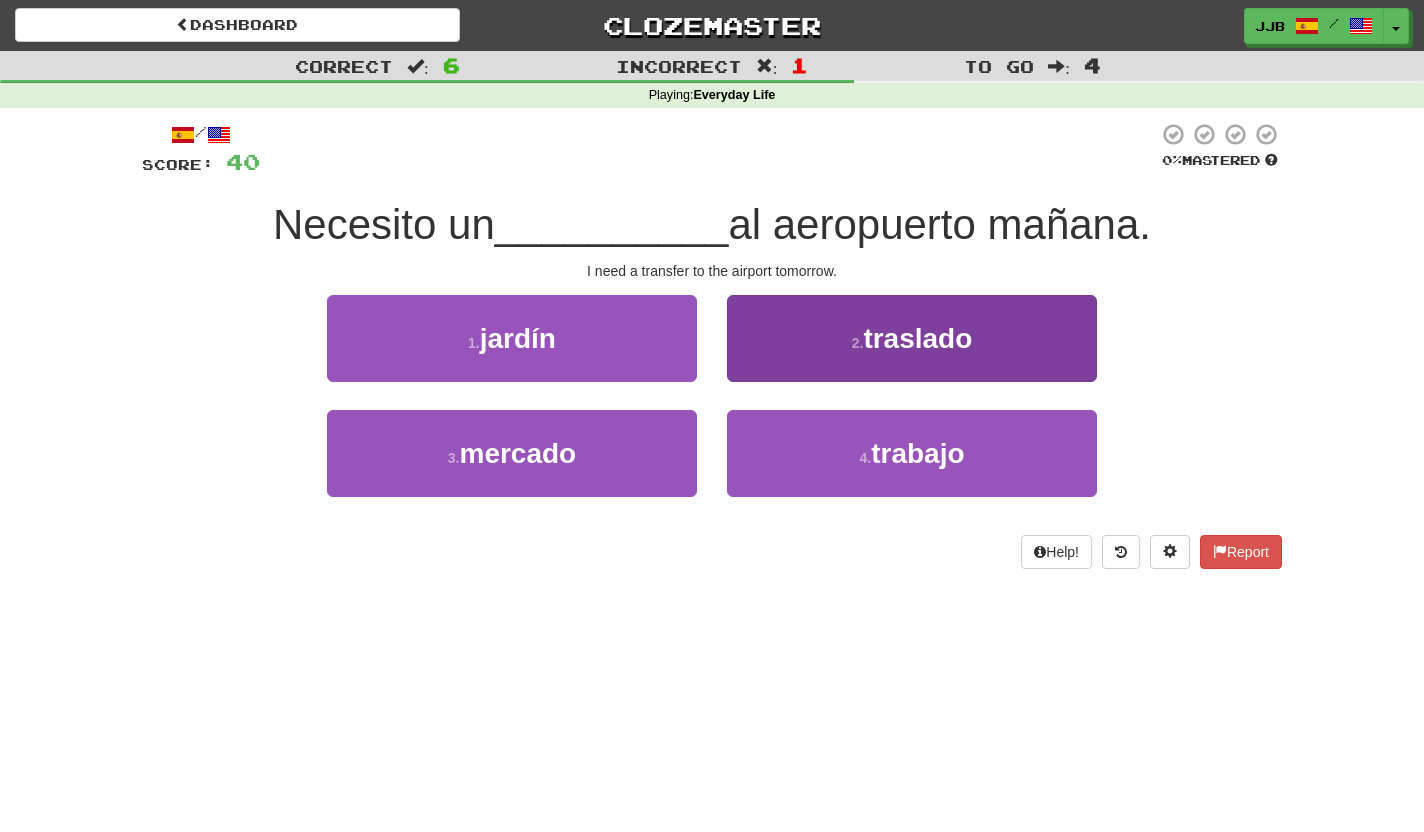 click on "2 .  traslado" at bounding box center [912, 338] 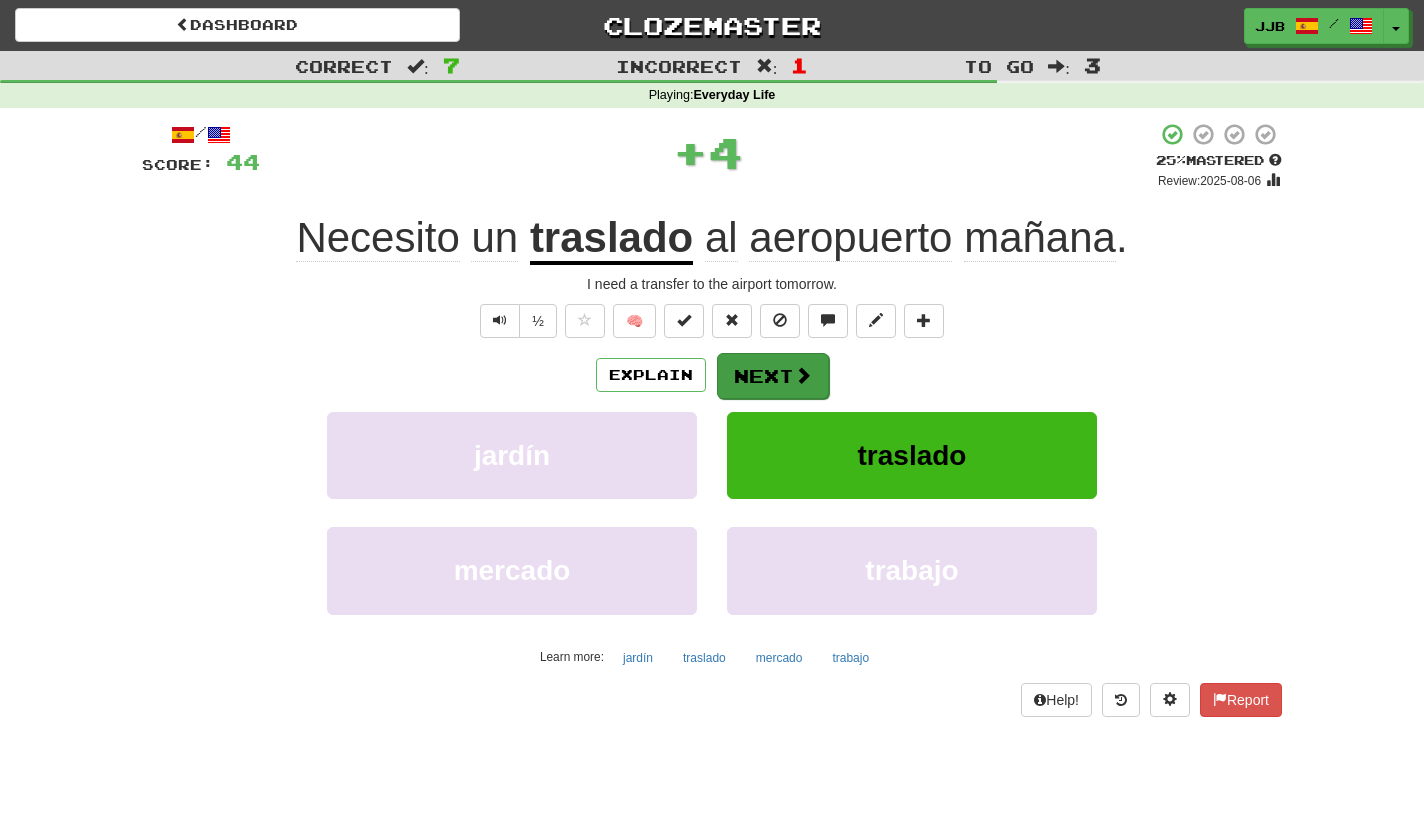 click on "Next" at bounding box center [773, 376] 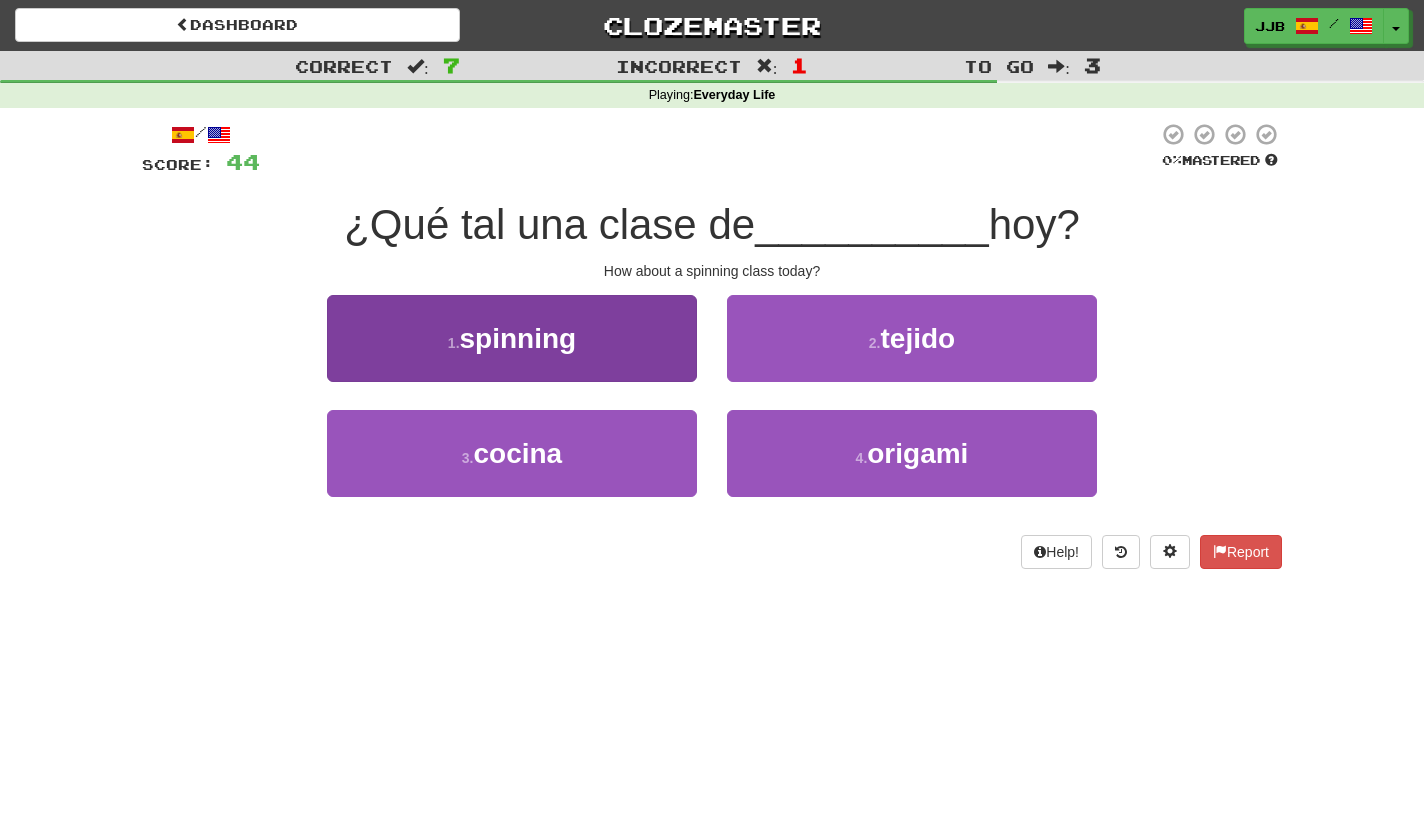 click on "1 .  spinning" at bounding box center (512, 338) 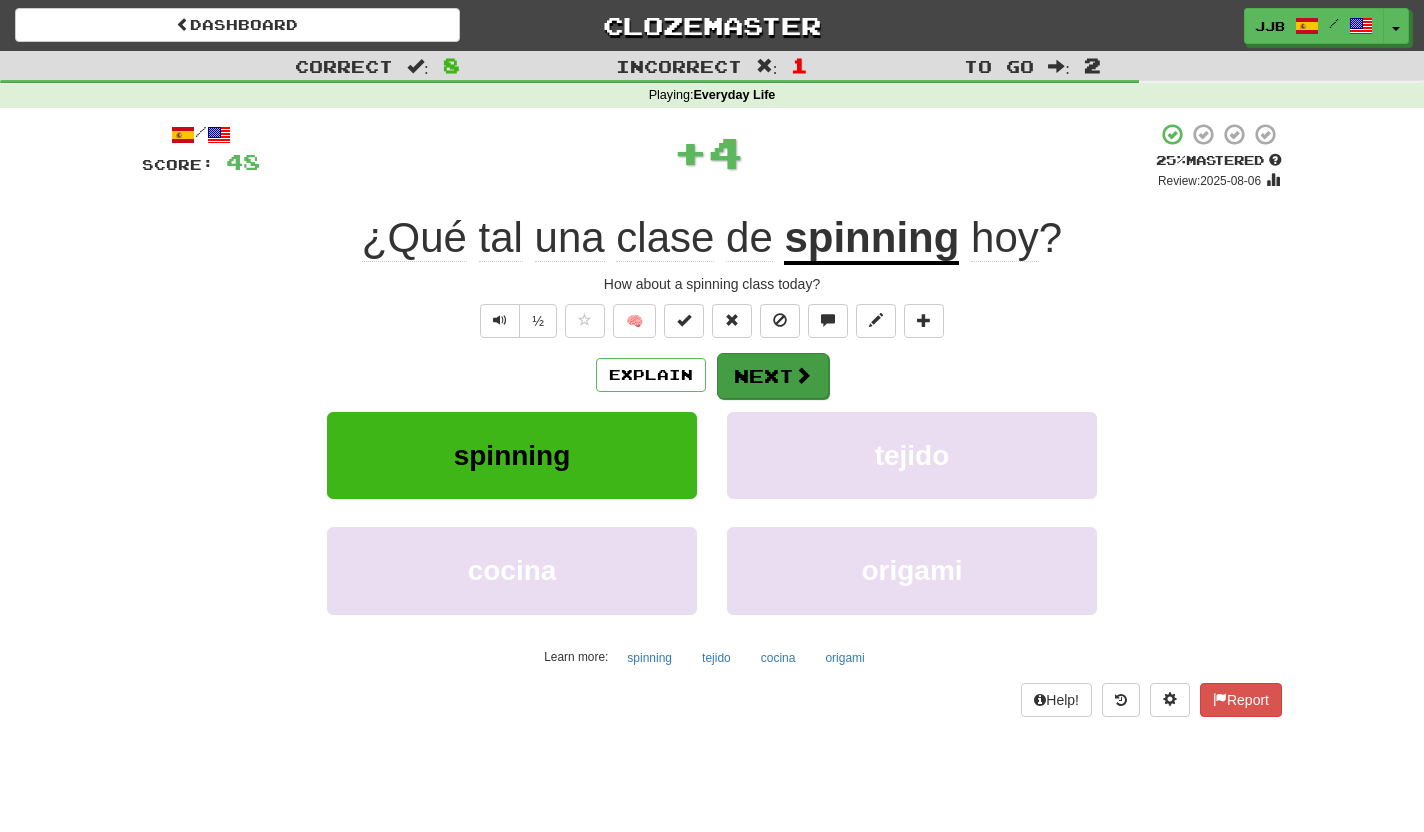 click on "Next" at bounding box center (773, 376) 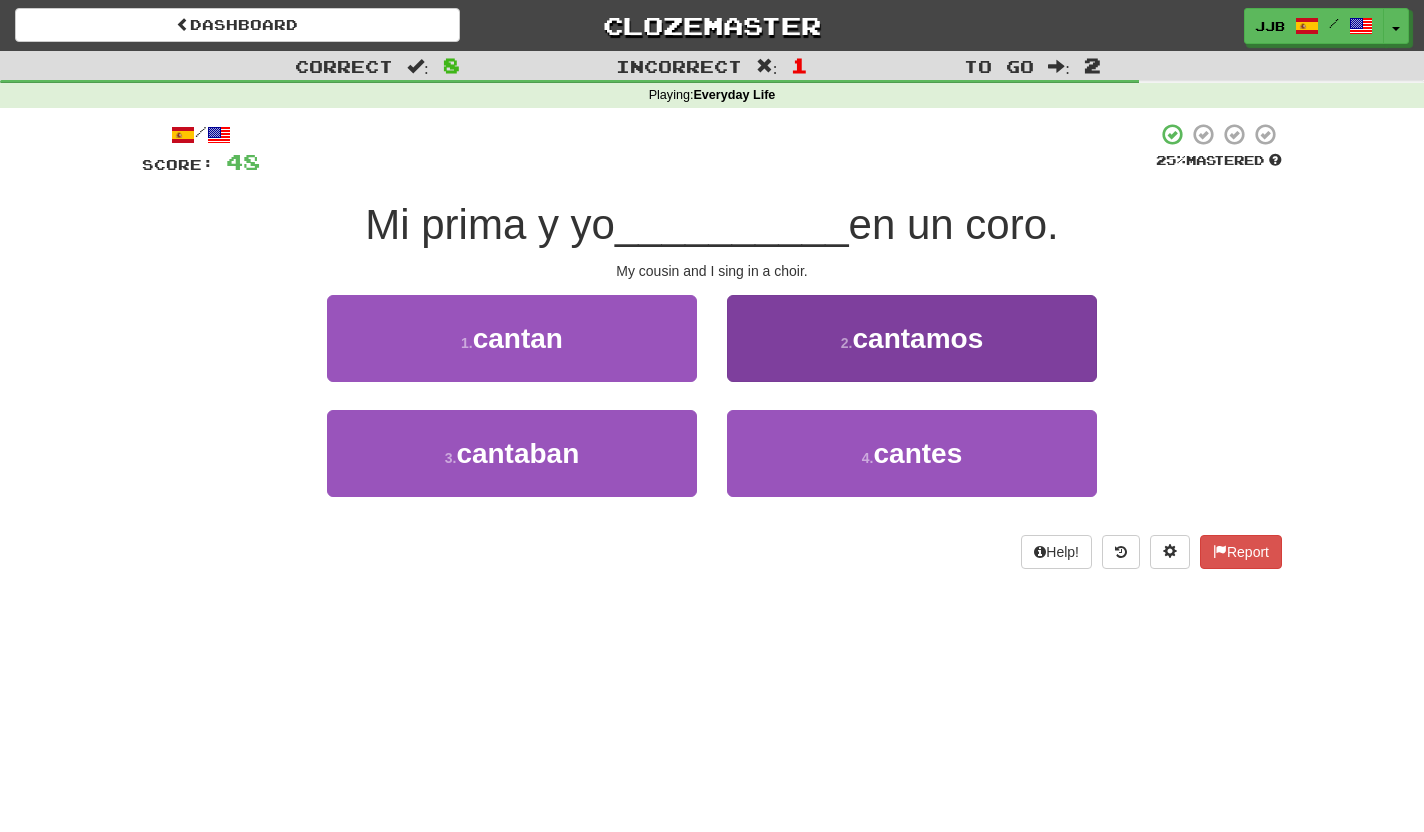 click on "2 .  cantamos" at bounding box center (912, 338) 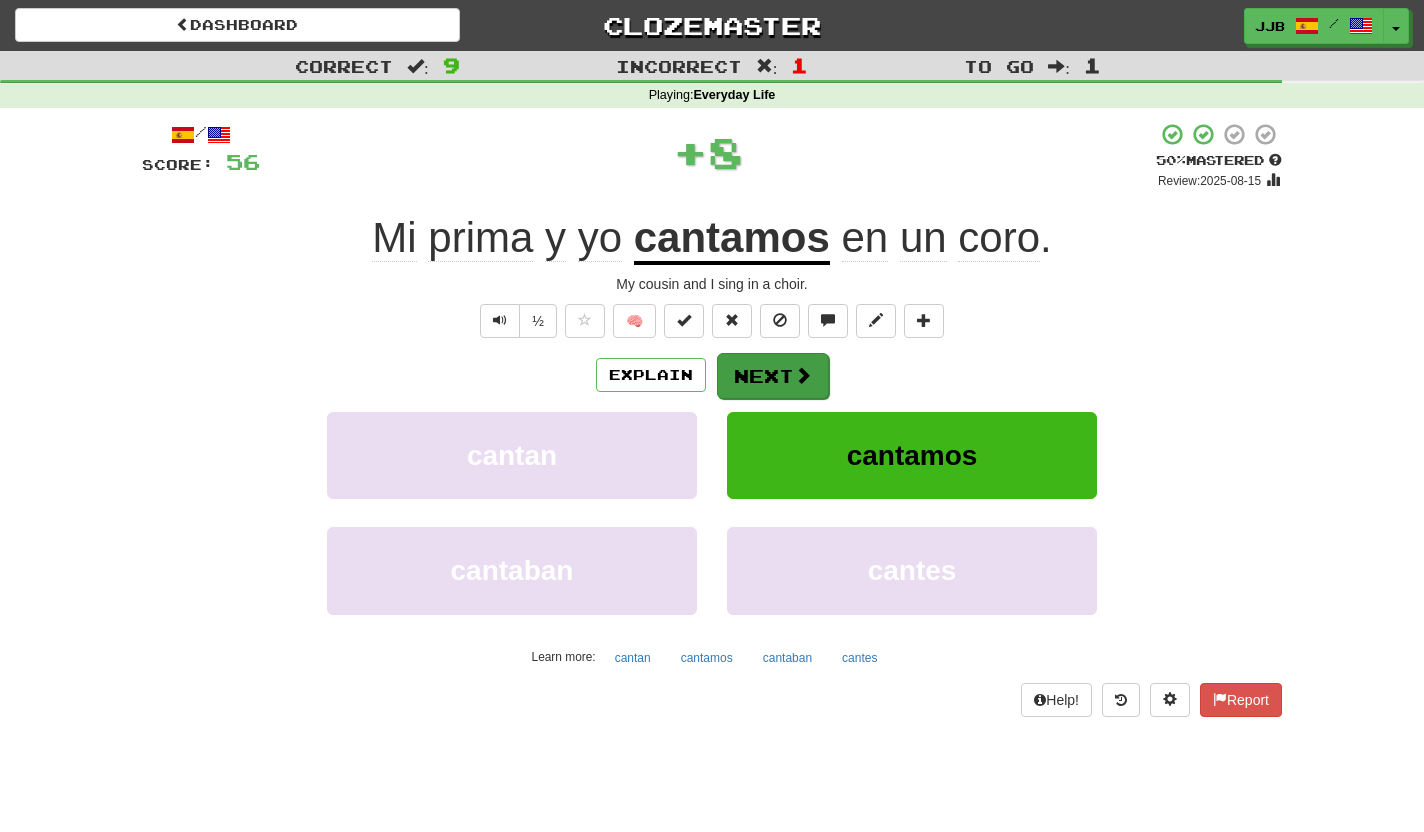 click on "Next" at bounding box center [773, 376] 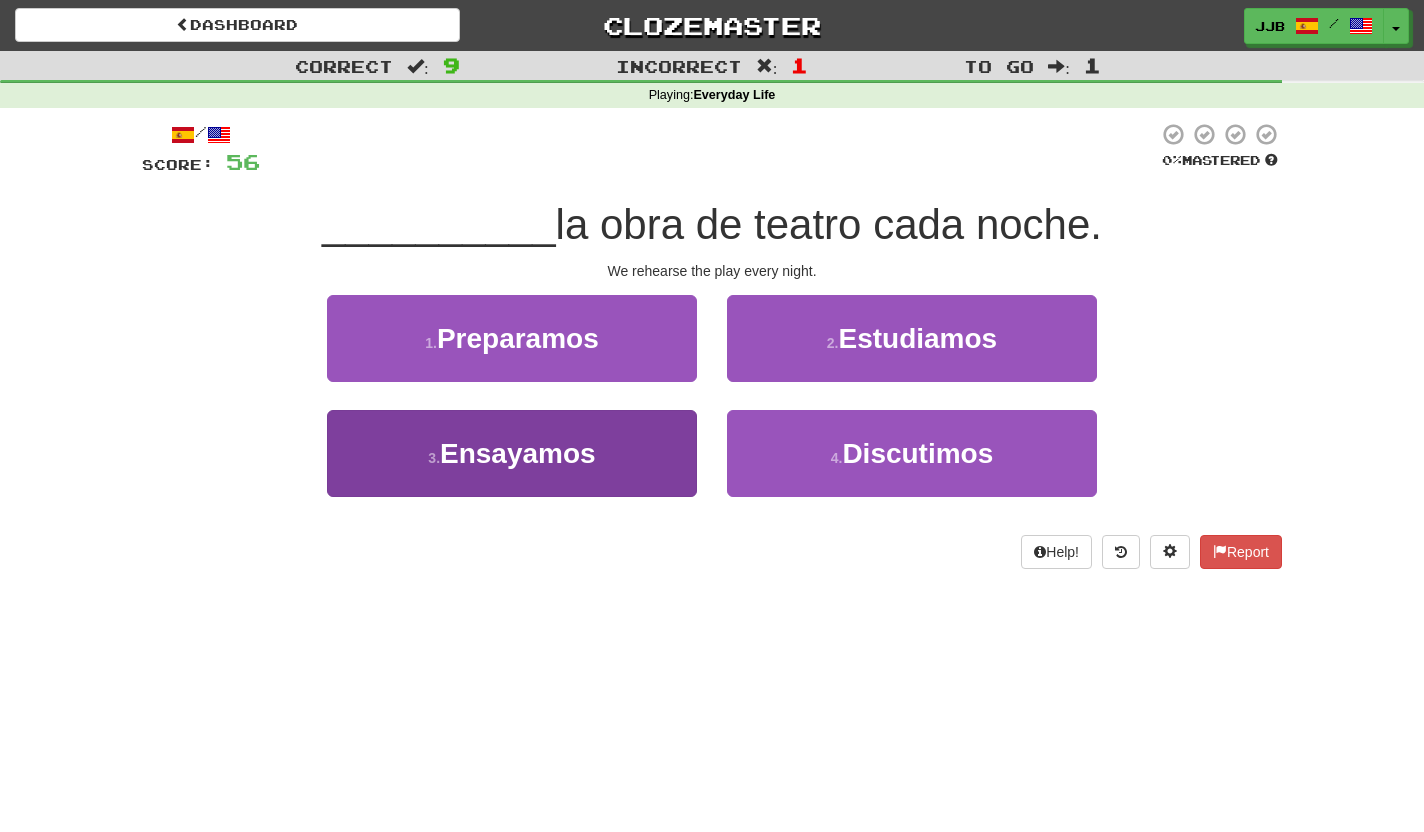 click on "3 .  Ensayamos" at bounding box center [512, 453] 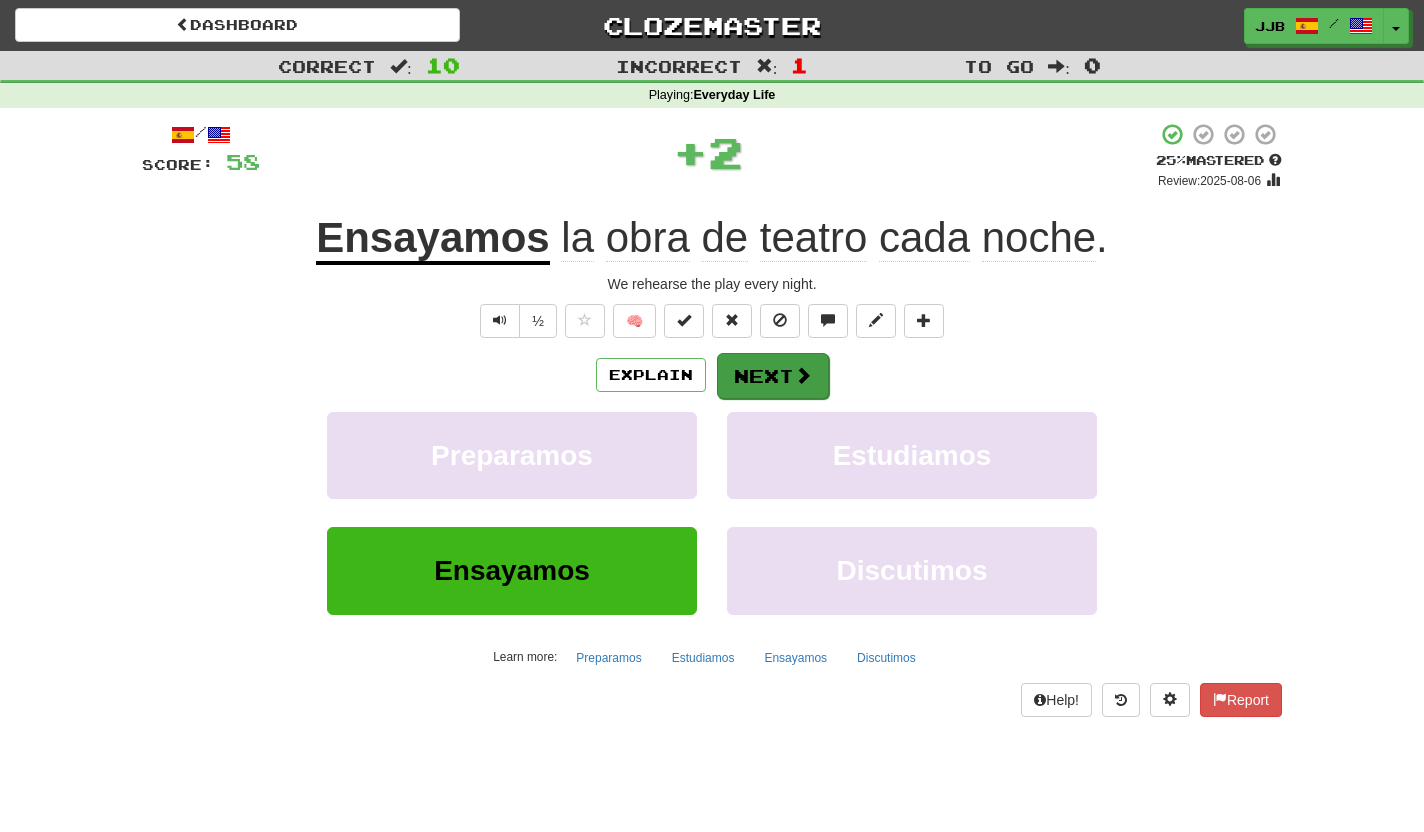 click at bounding box center [803, 375] 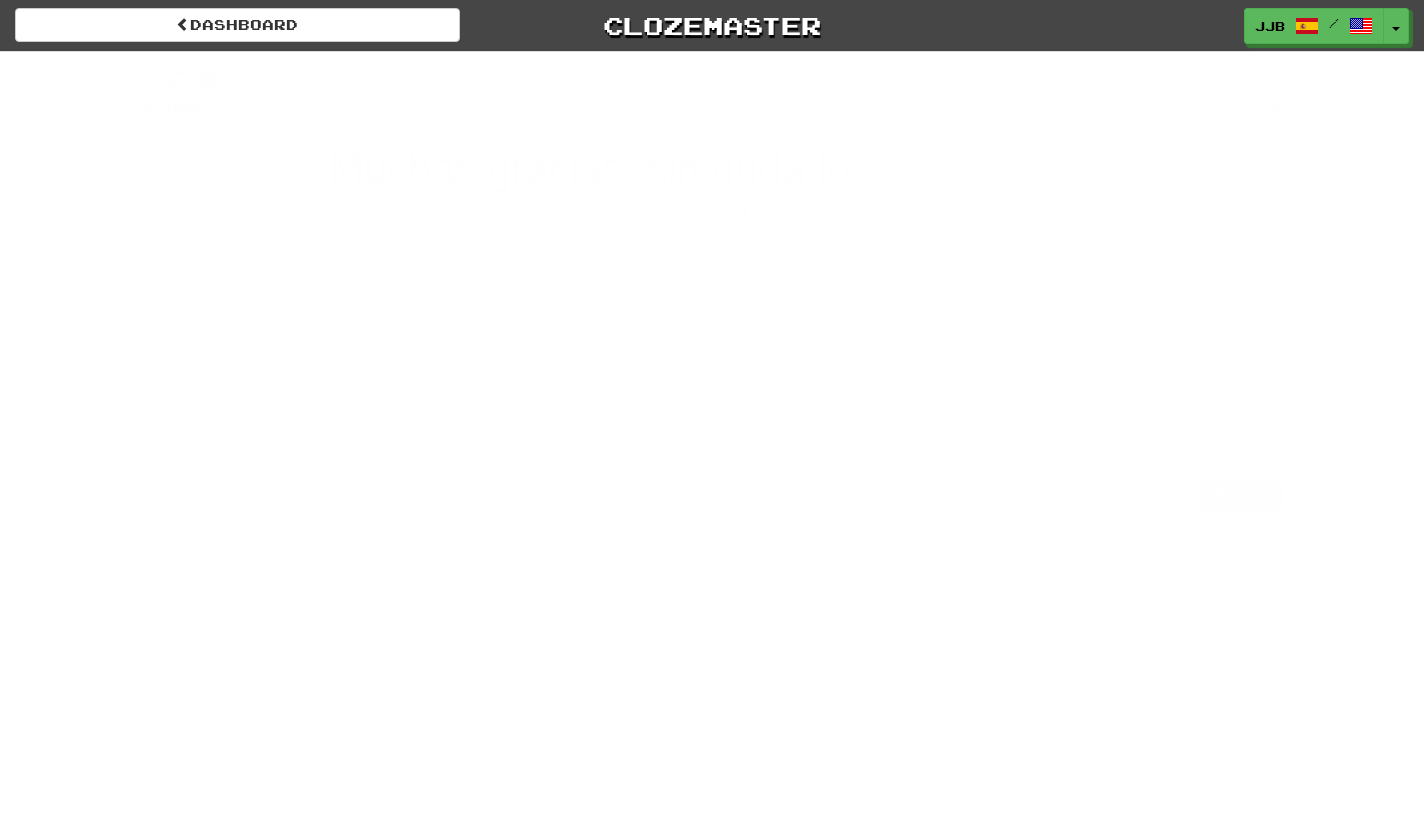 scroll, scrollTop: 0, scrollLeft: 0, axis: both 